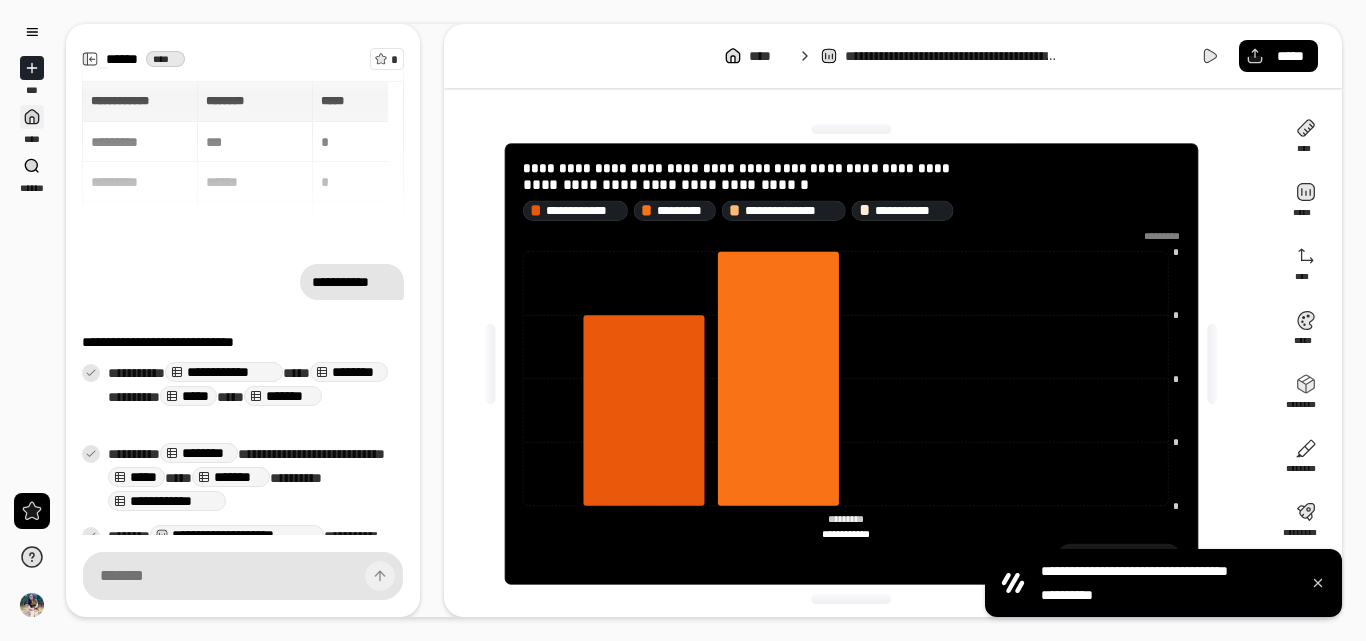 scroll, scrollTop: 0, scrollLeft: 0, axis: both 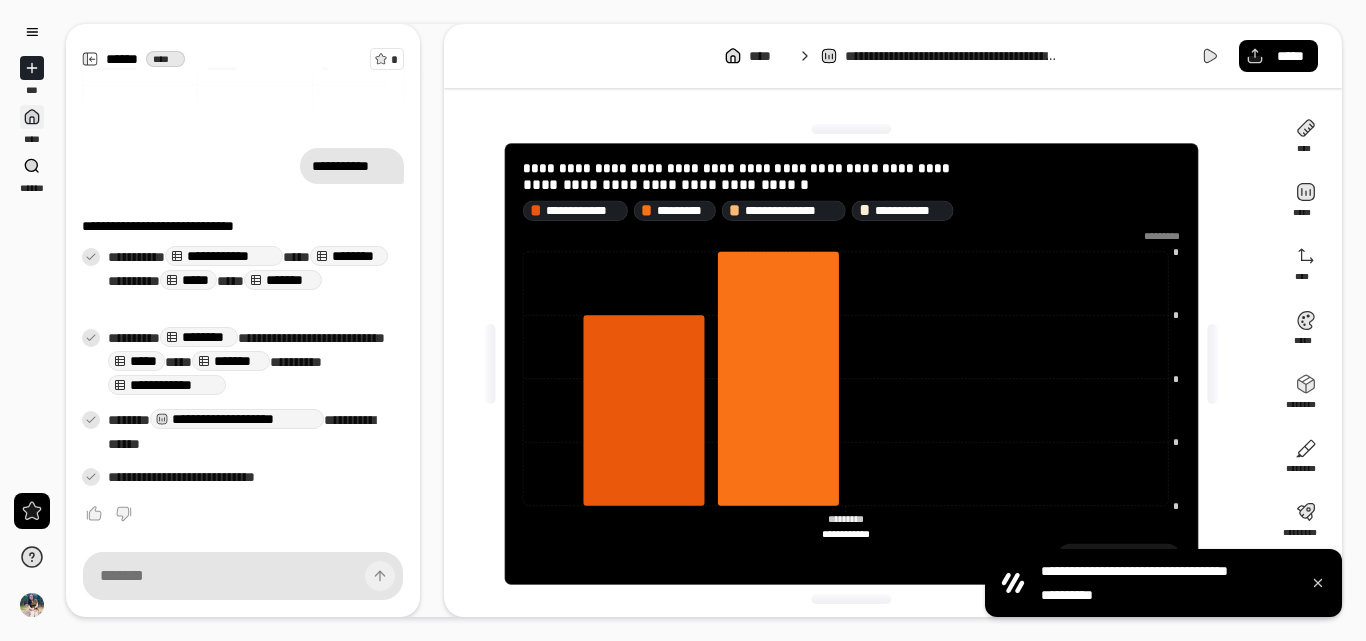 click 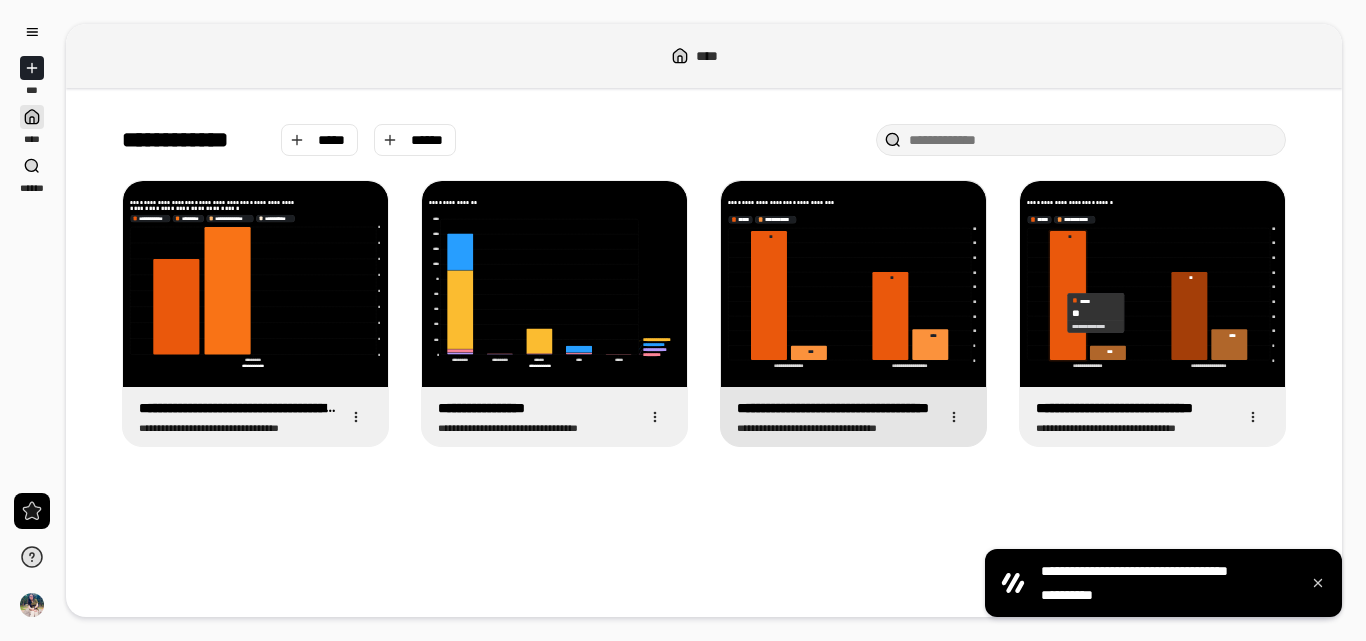 click 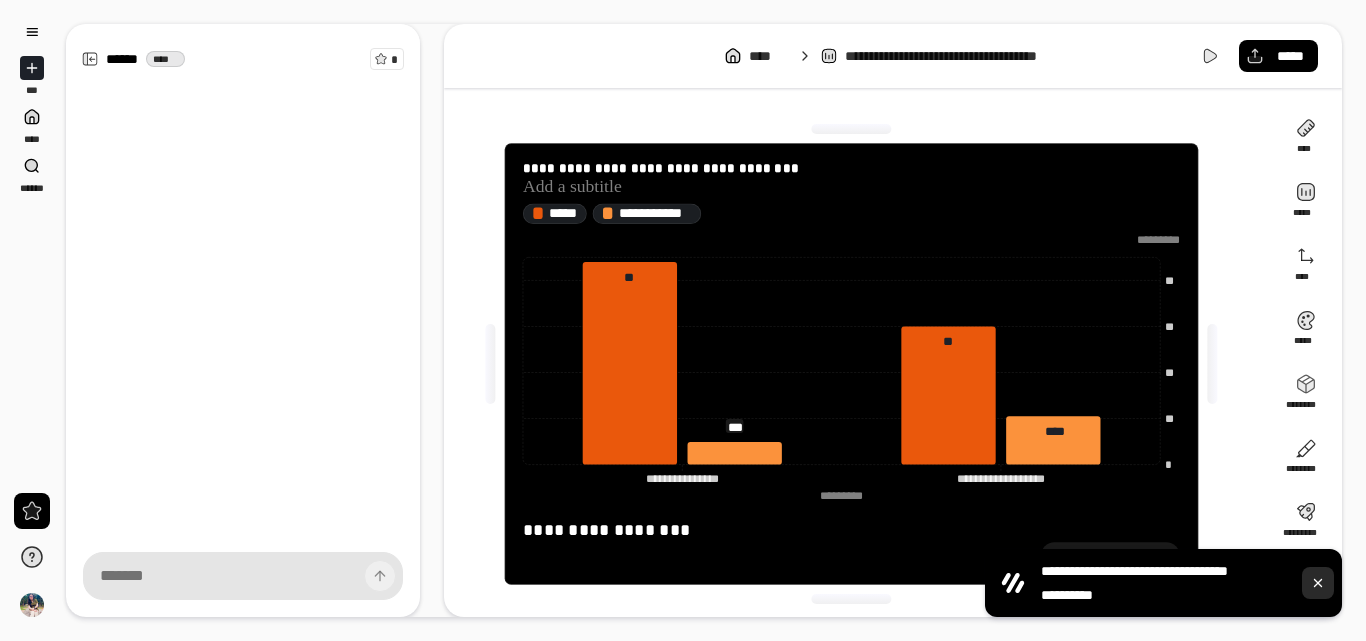 click at bounding box center [1318, 583] 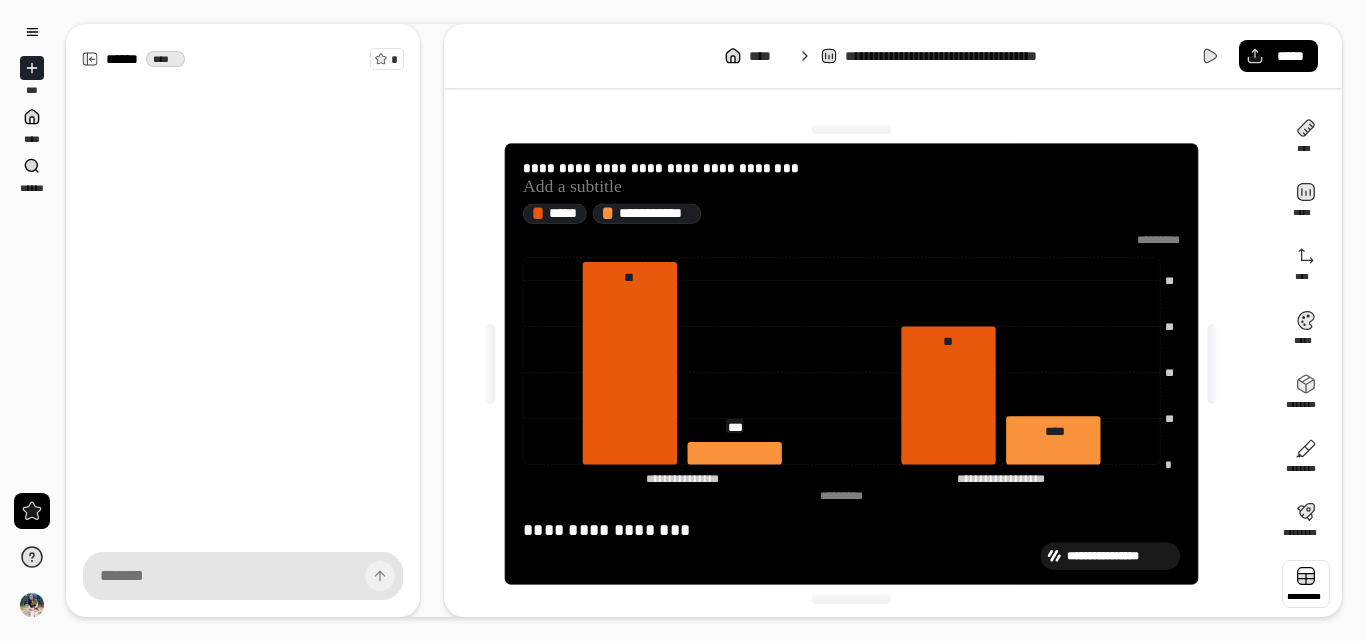 click at bounding box center [1306, 584] 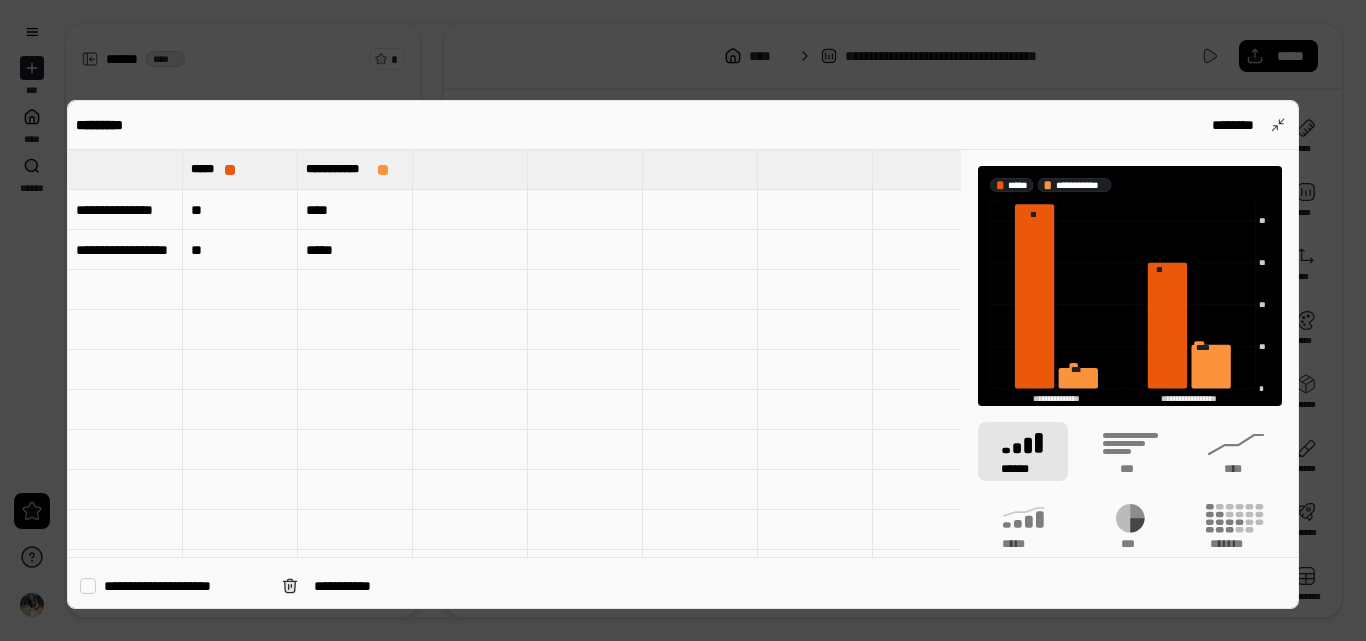 click on "**********" at bounding box center [125, 210] 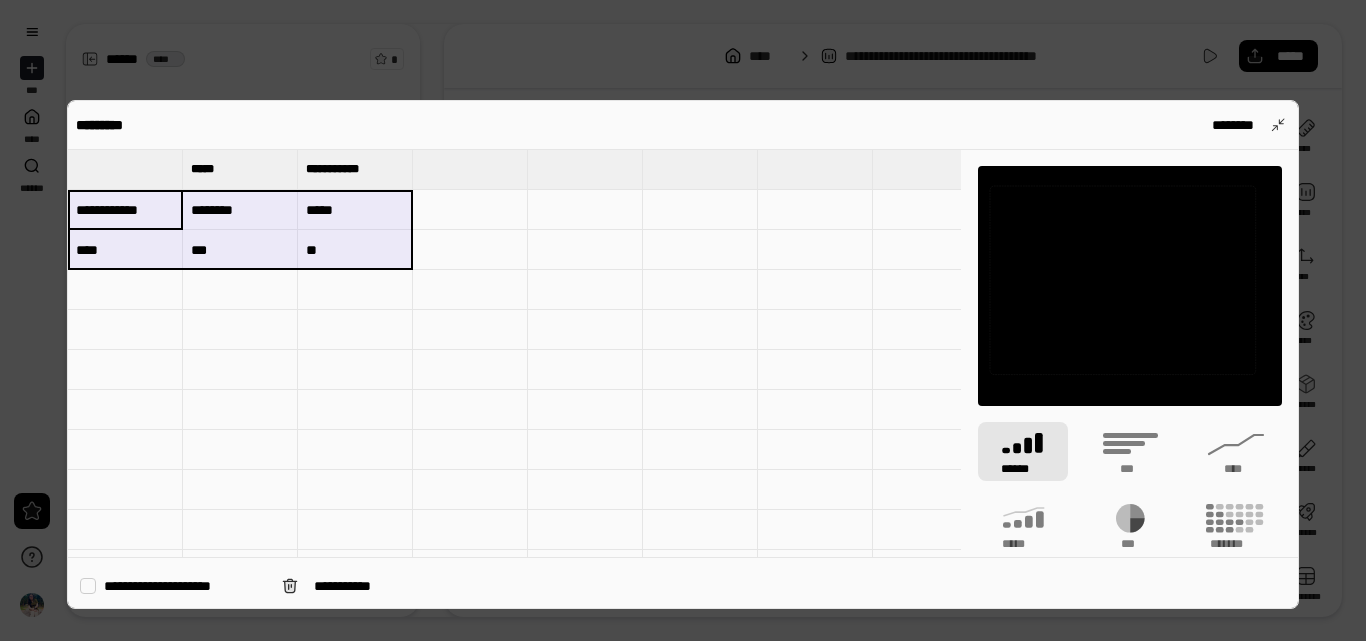 type on "**********" 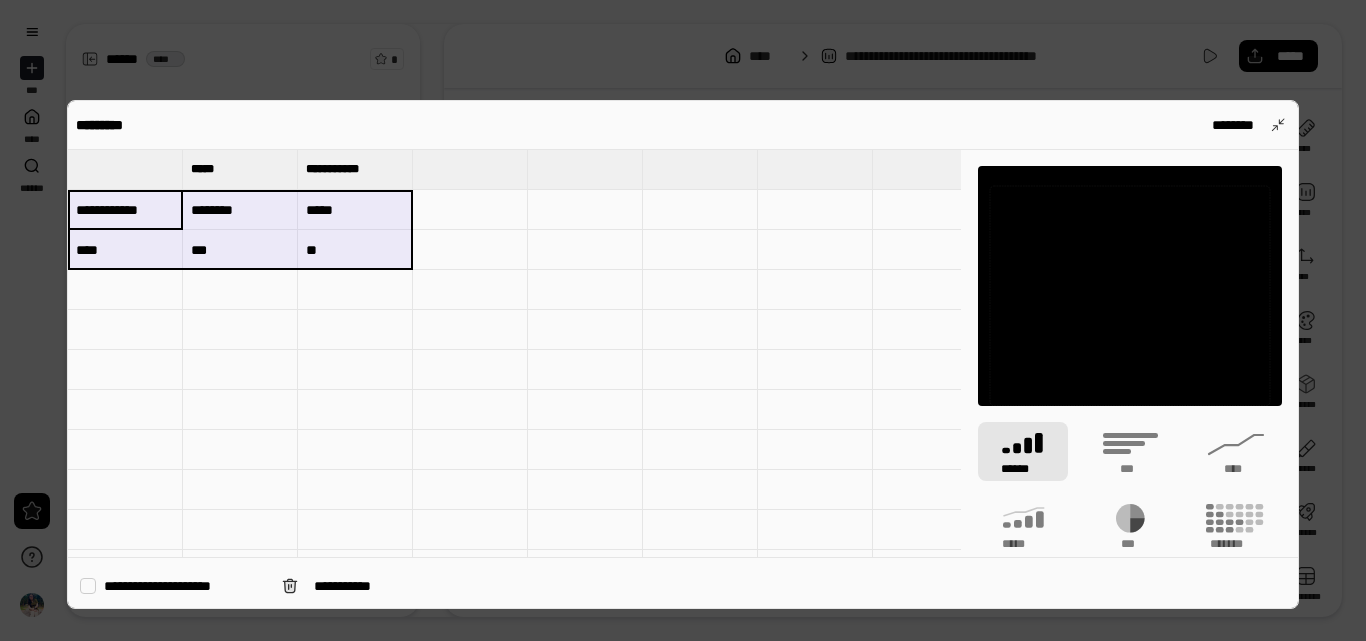type on "**********" 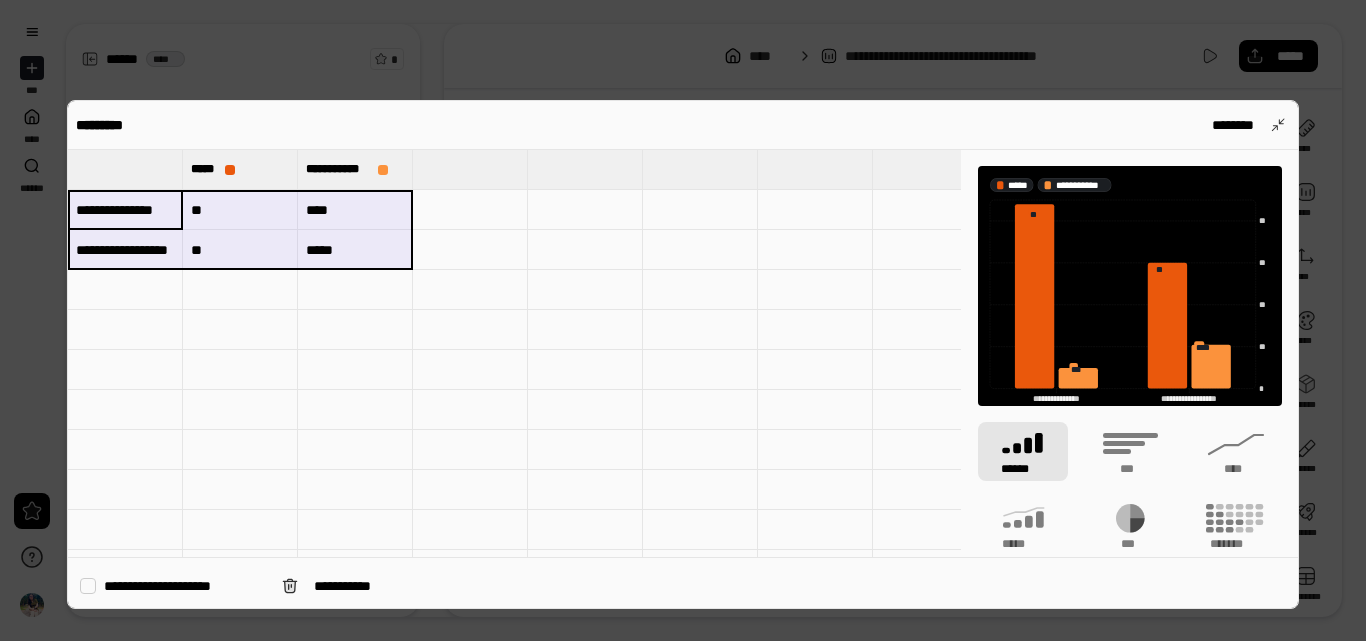 click on "**********" at bounding box center (125, 210) 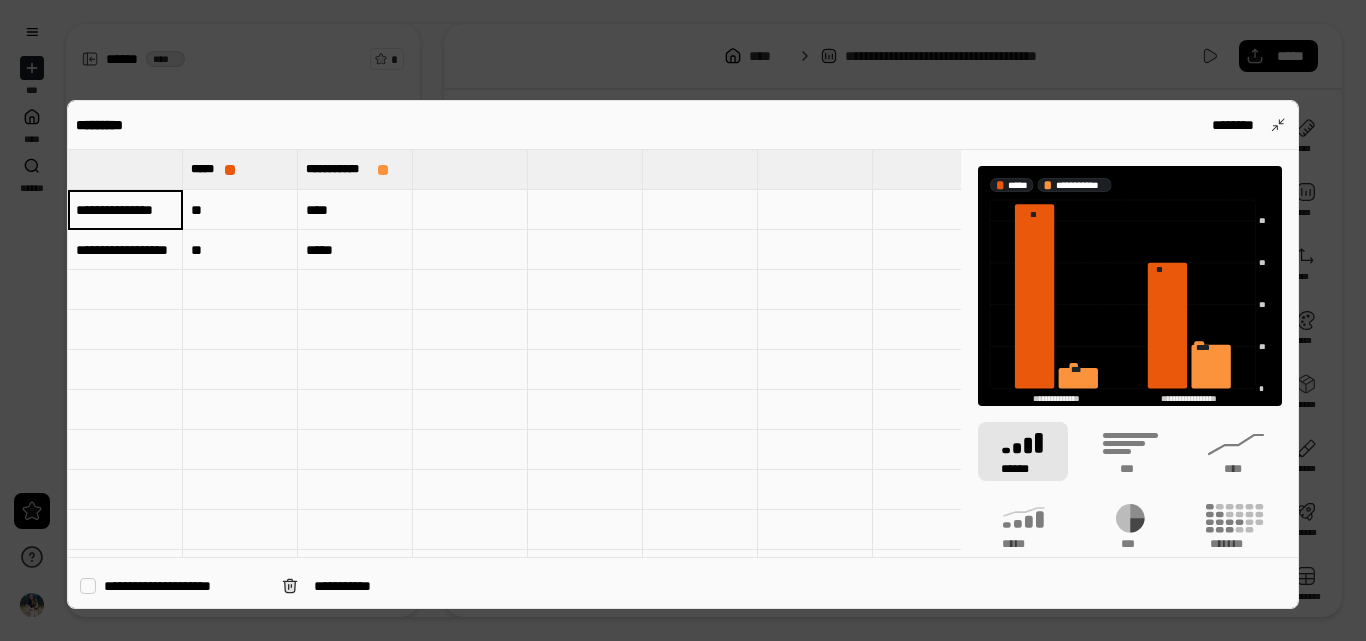 paste 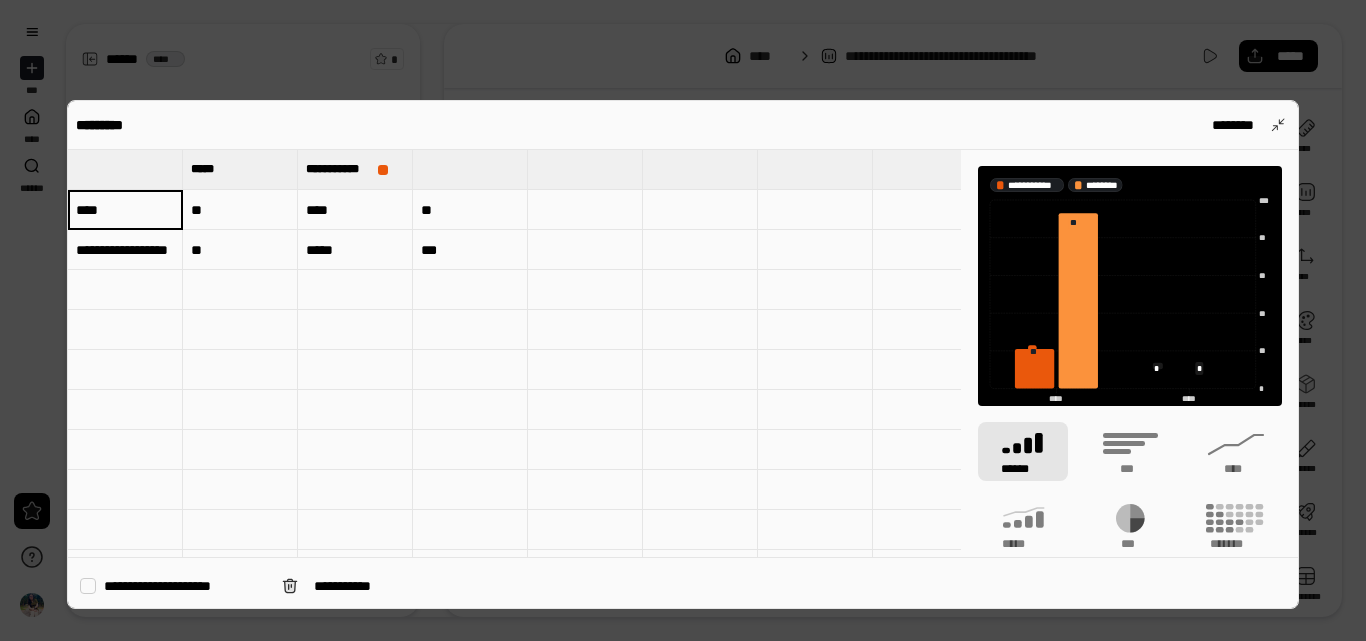 type on "***" 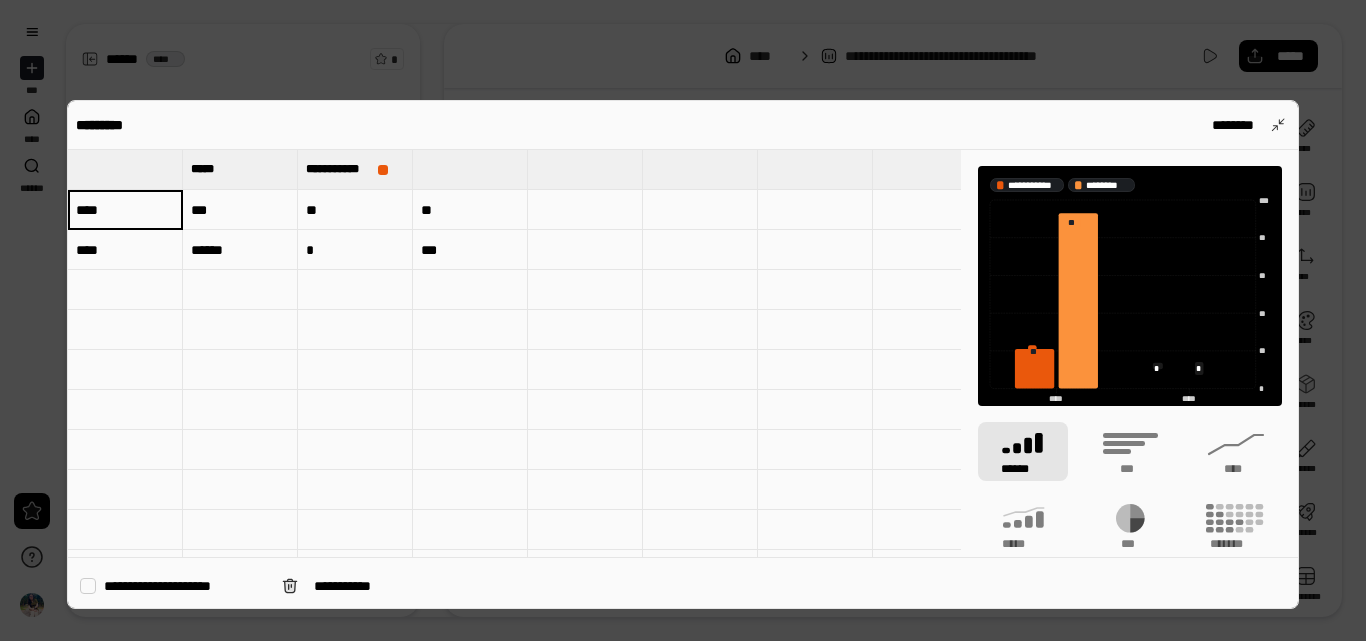 scroll, scrollTop: 0, scrollLeft: 0, axis: both 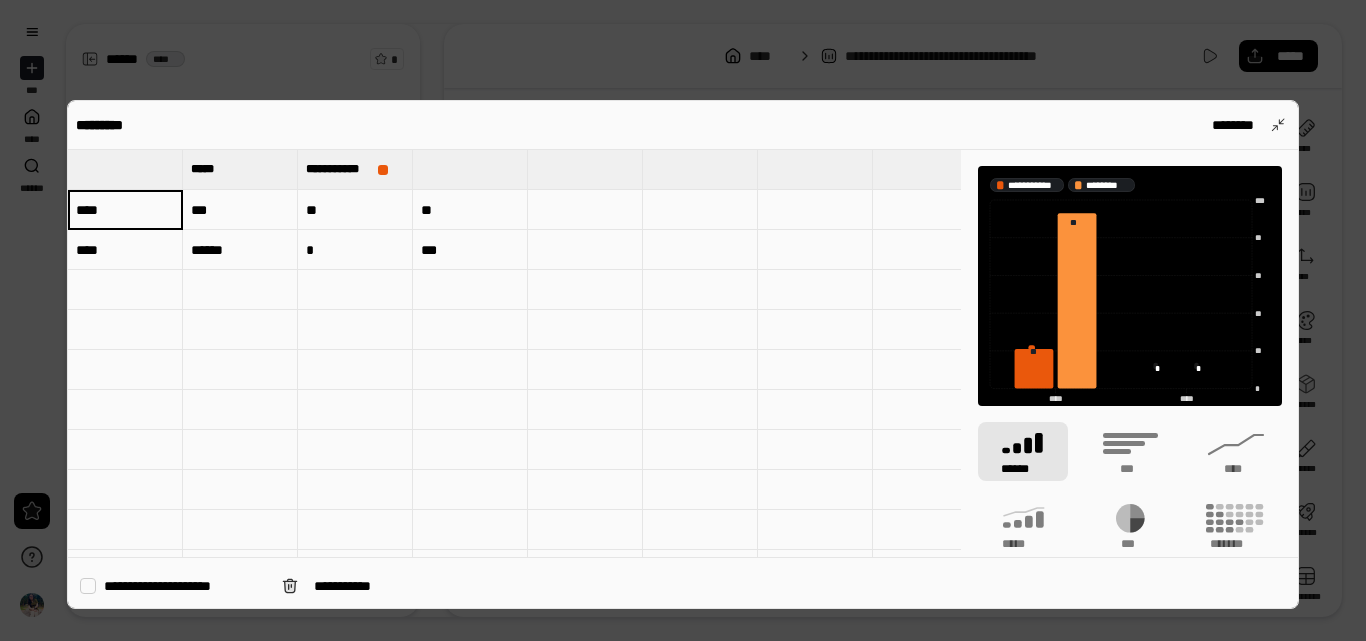 click at bounding box center [240, 290] 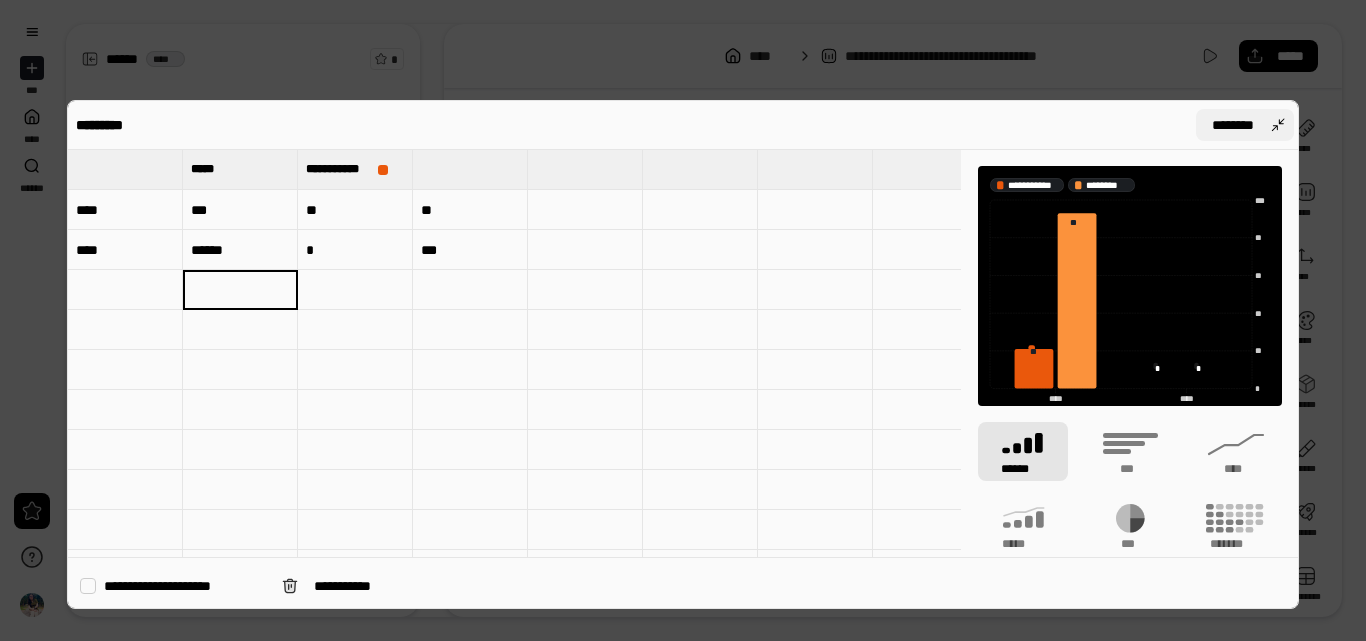 click on "********" at bounding box center (1245, 125) 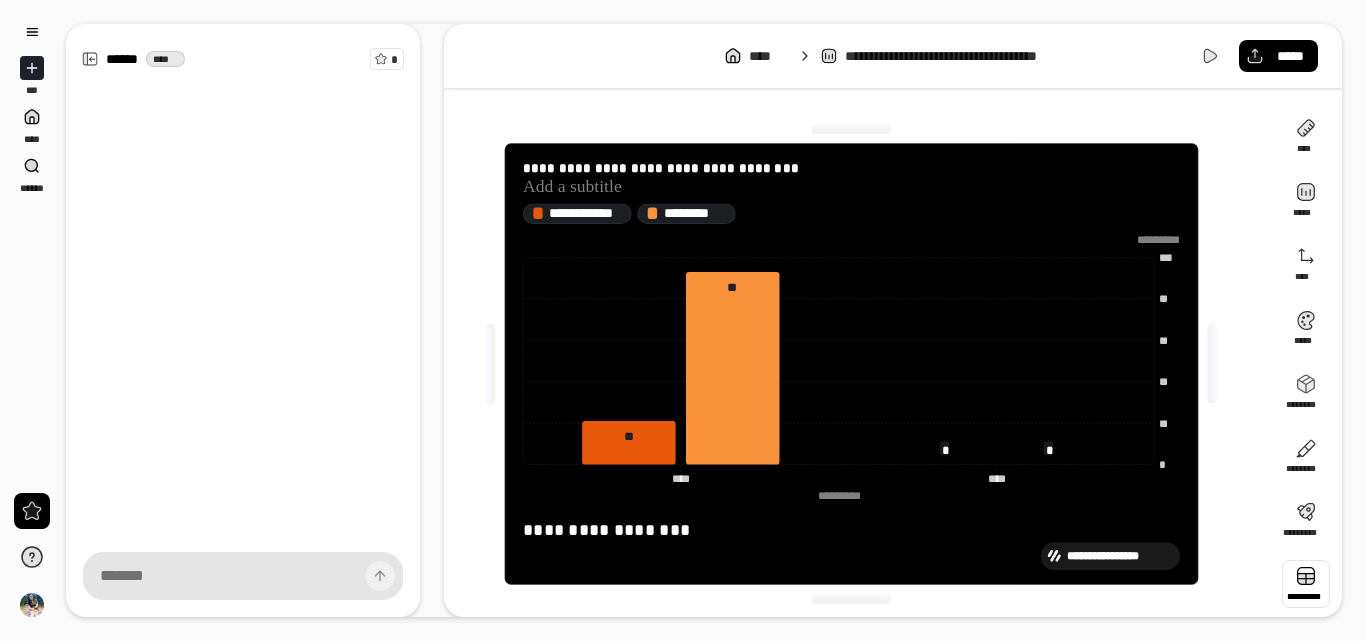click at bounding box center [1306, 584] 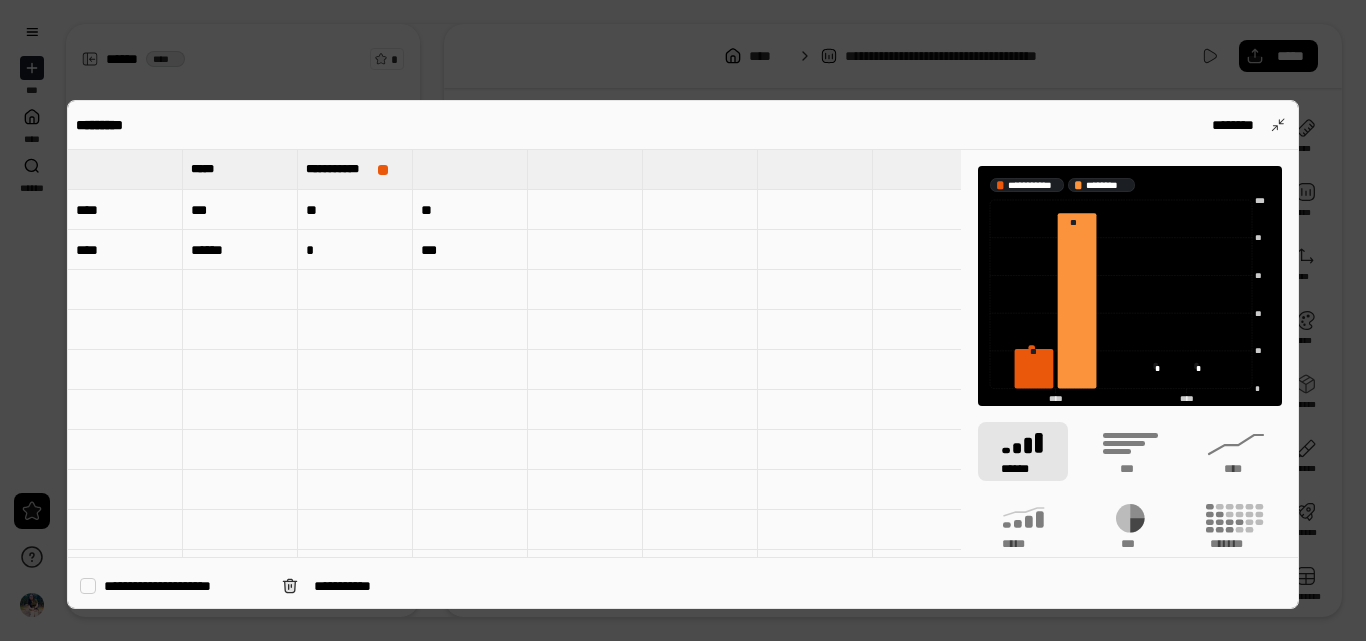 click on "****" at bounding box center (125, 210) 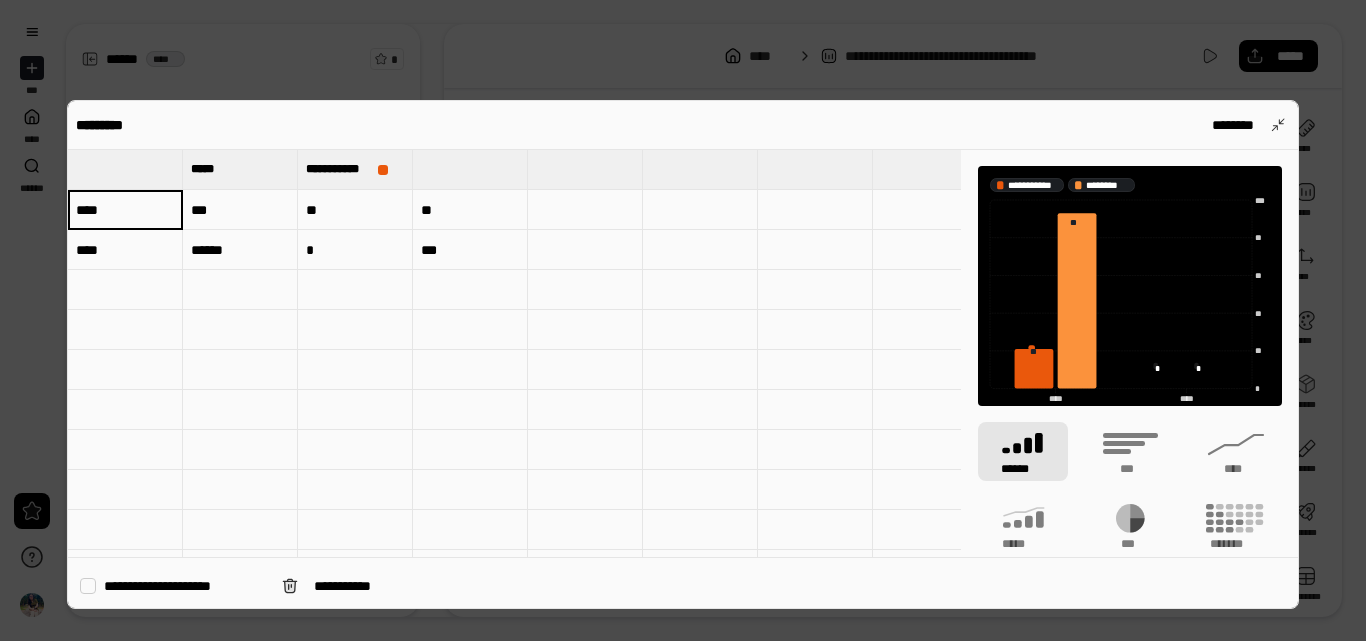 click on "****" at bounding box center (125, 210) 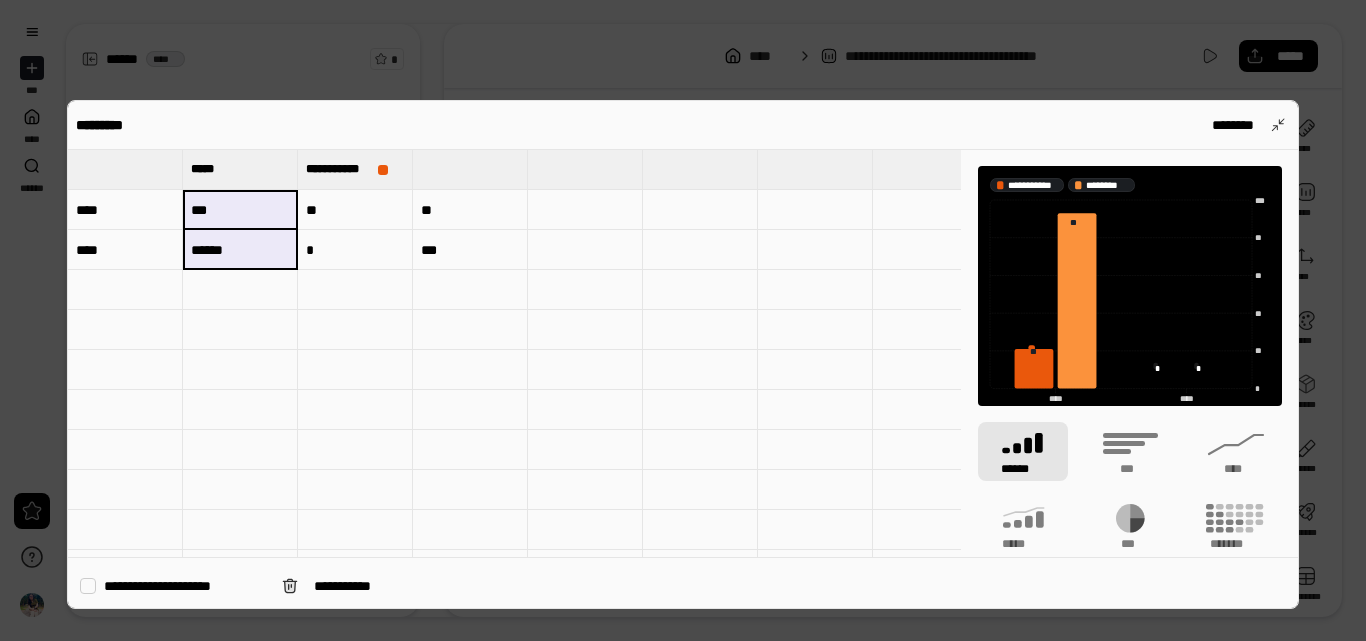 type 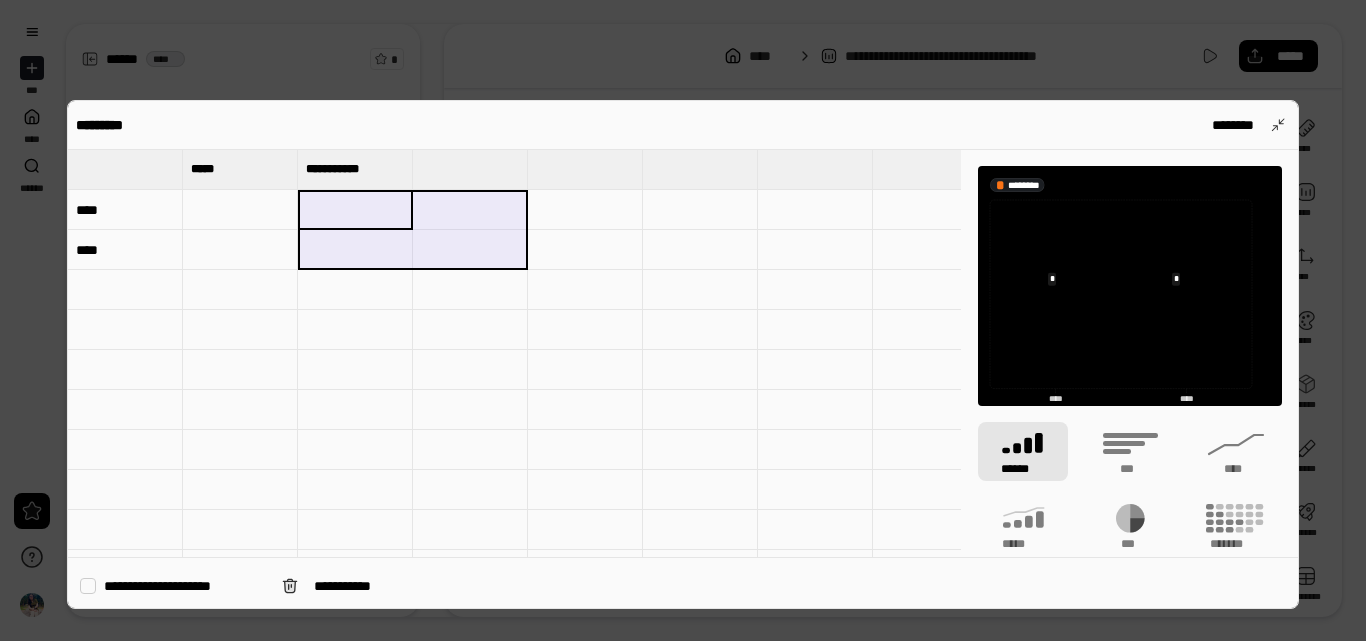 type 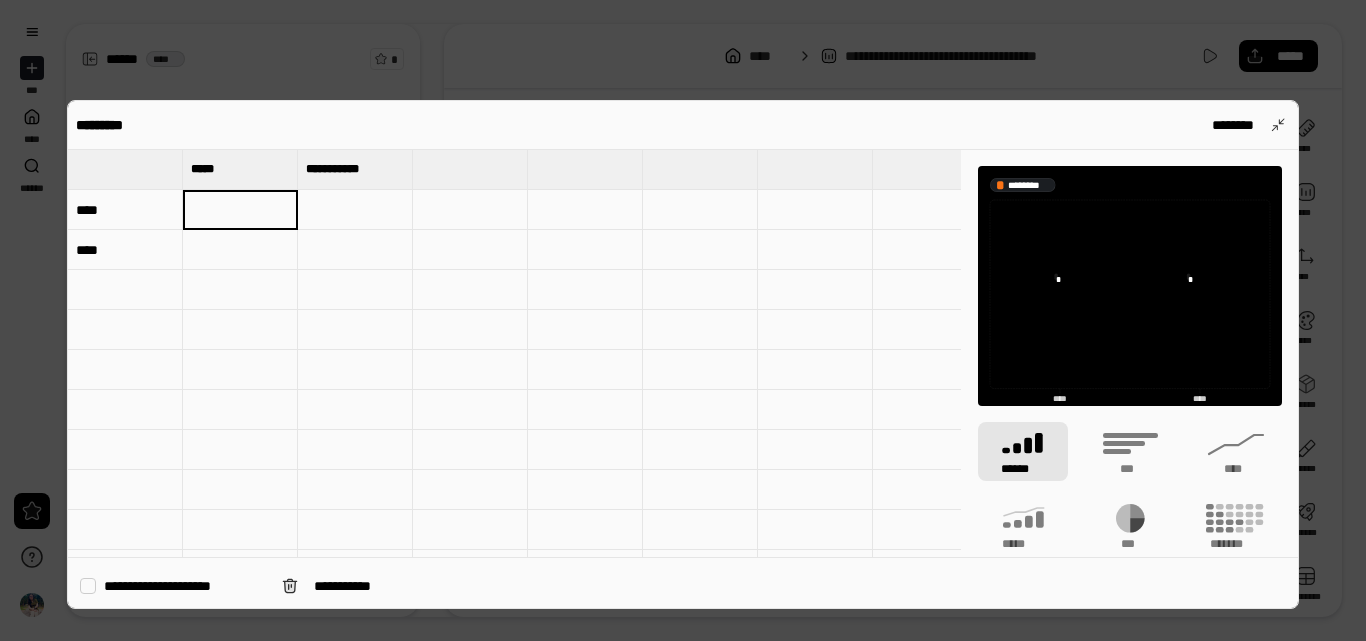 type on "**" 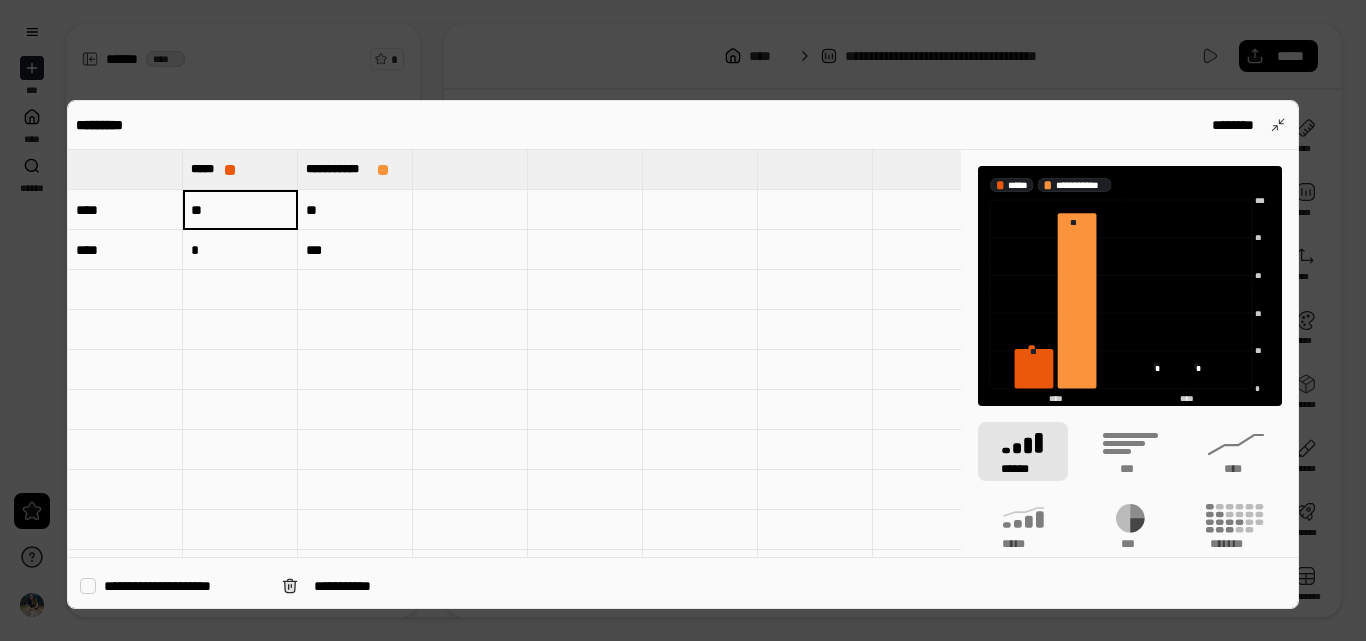 click on "****" at bounding box center [125, 210] 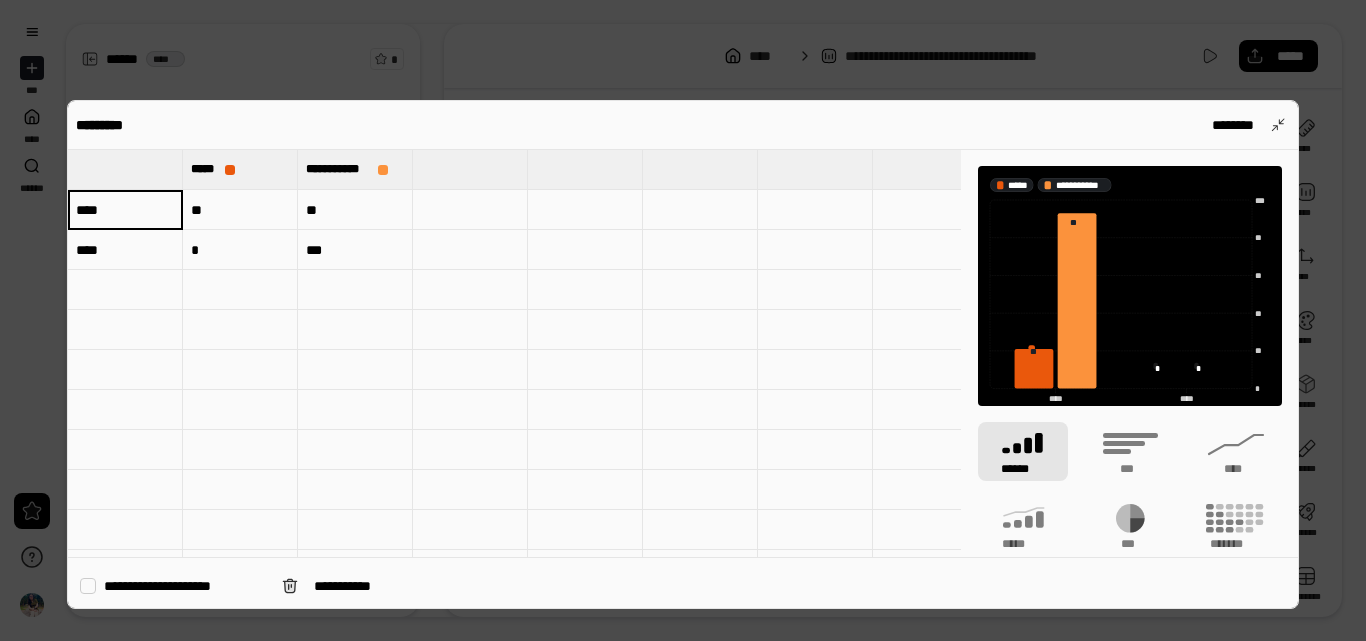 click on "****" at bounding box center [125, 210] 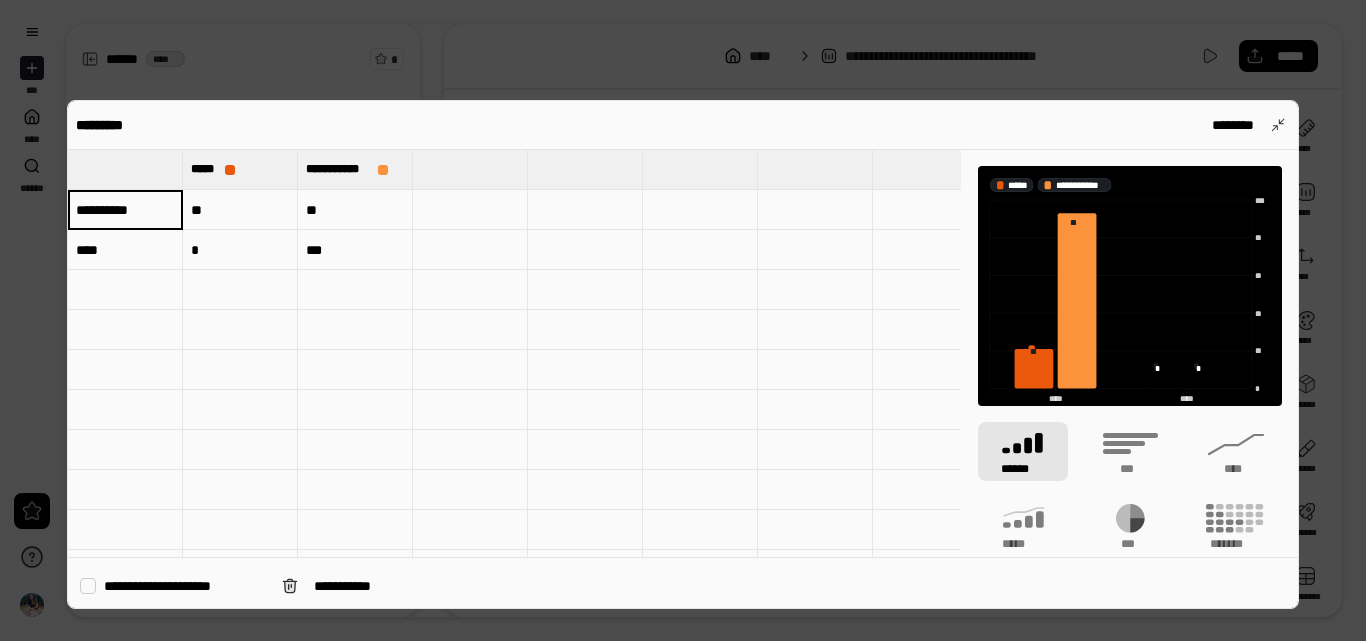 type on "**********" 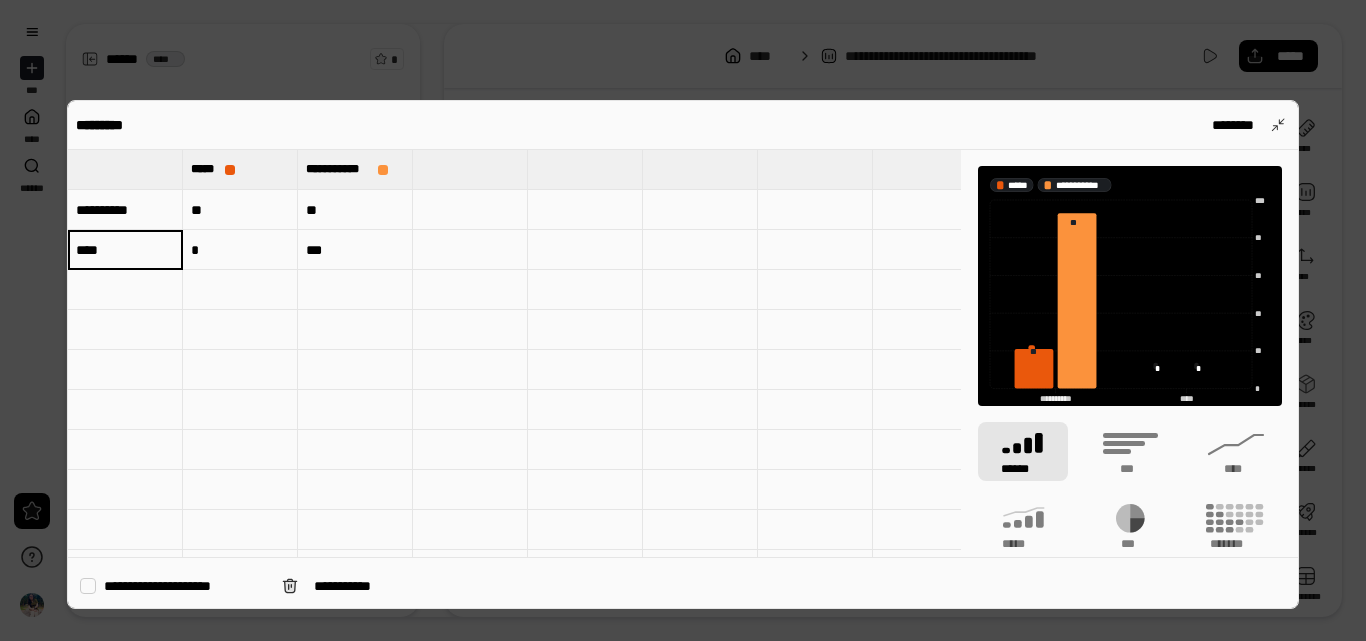 click on "****" at bounding box center (125, 250) 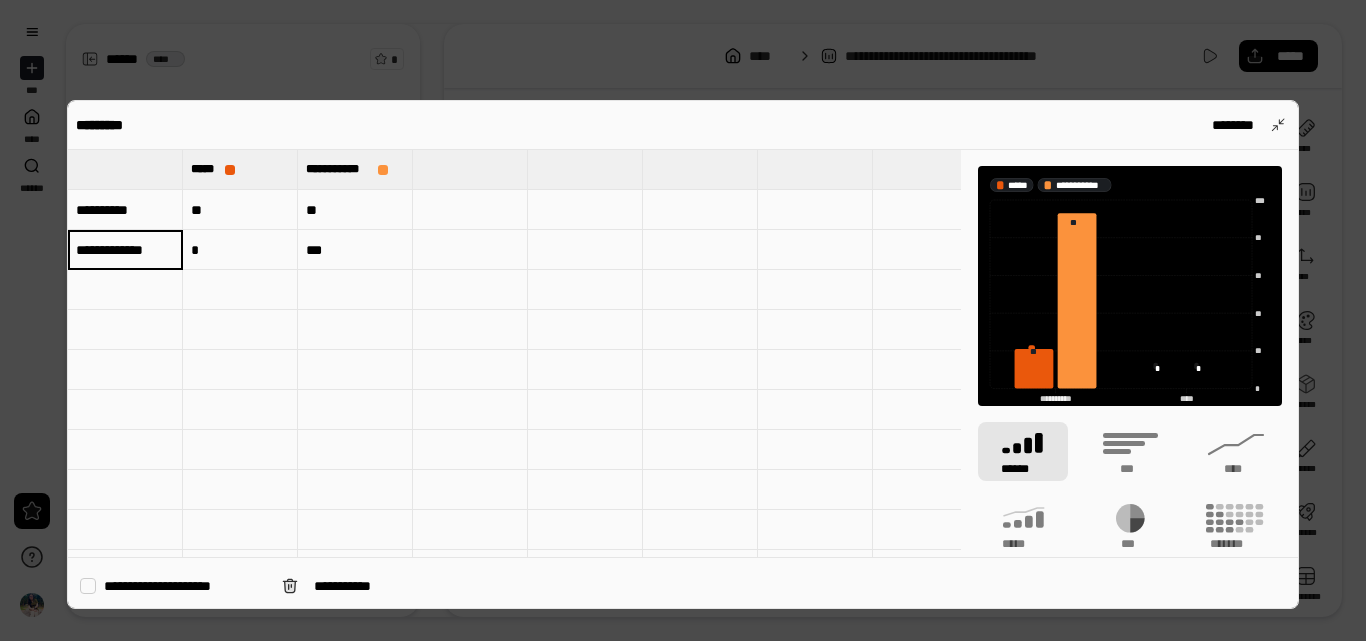 type on "**********" 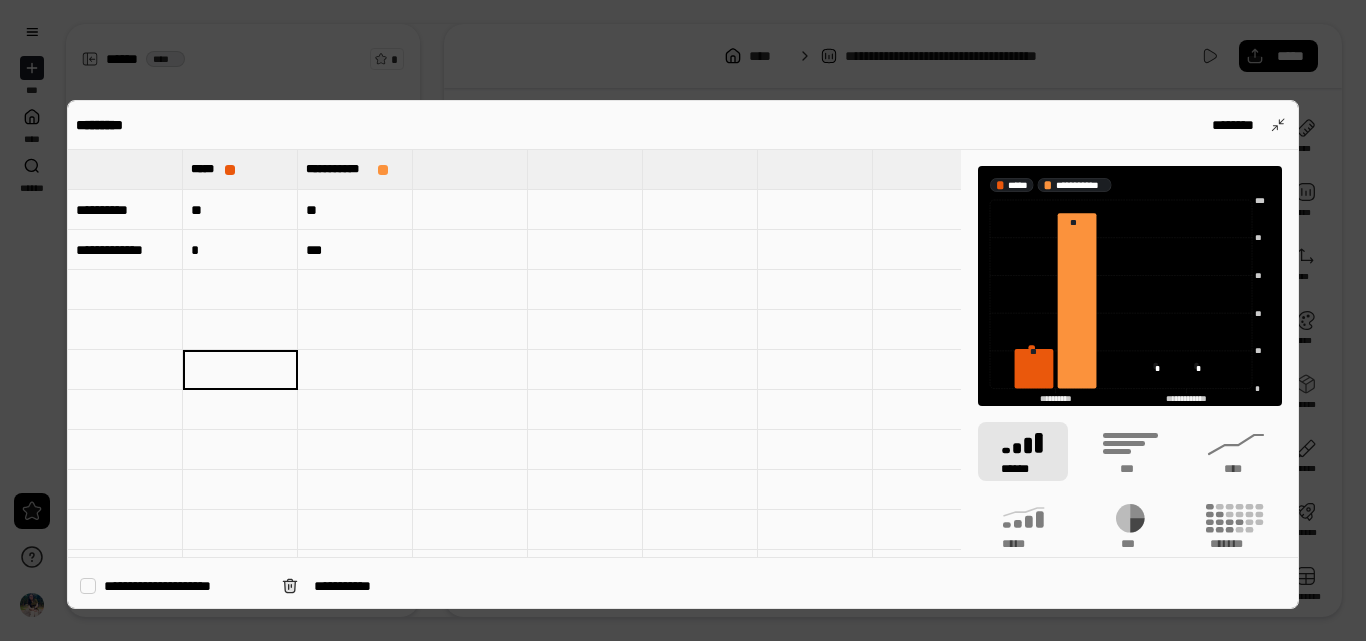 click at bounding box center [470, 410] 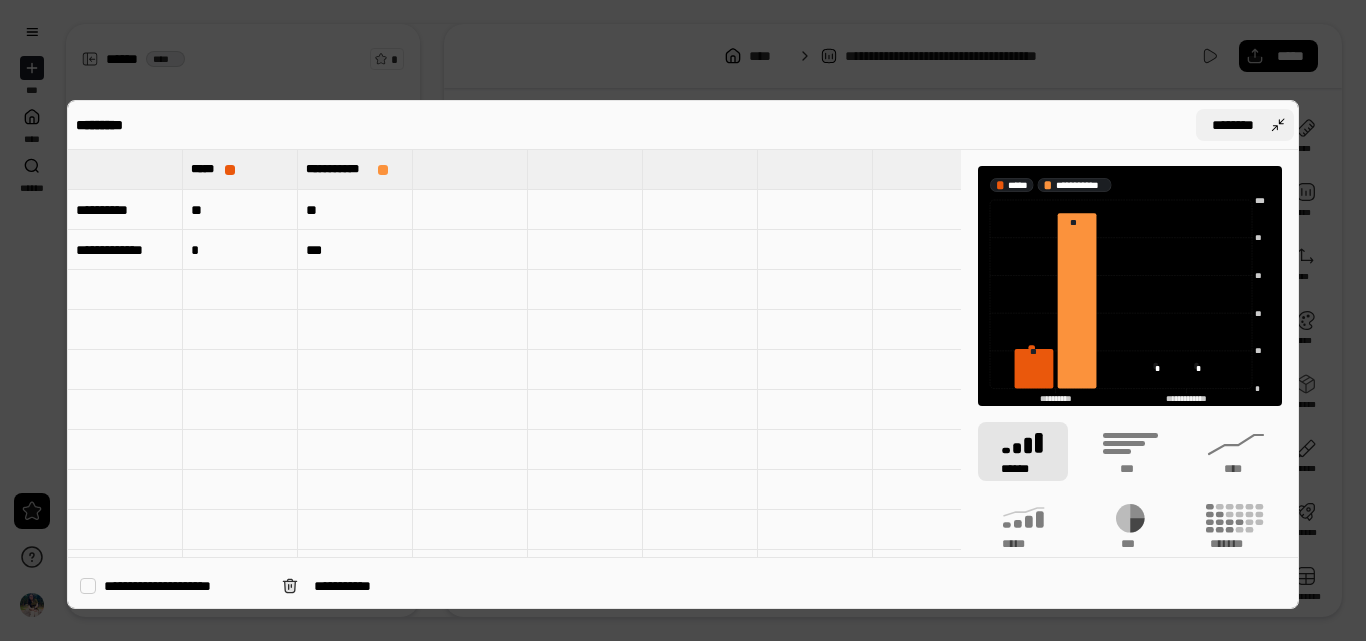 click on "********" at bounding box center [1245, 125] 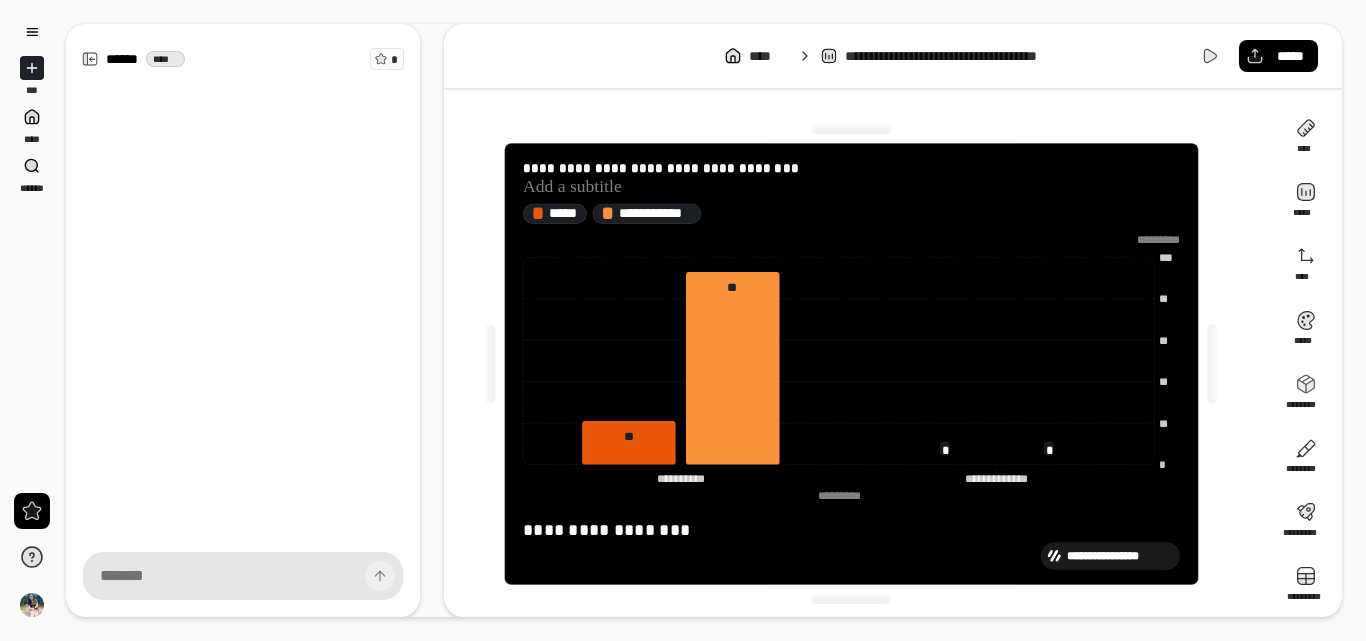 click on "**********" at bounding box center (683, 320) 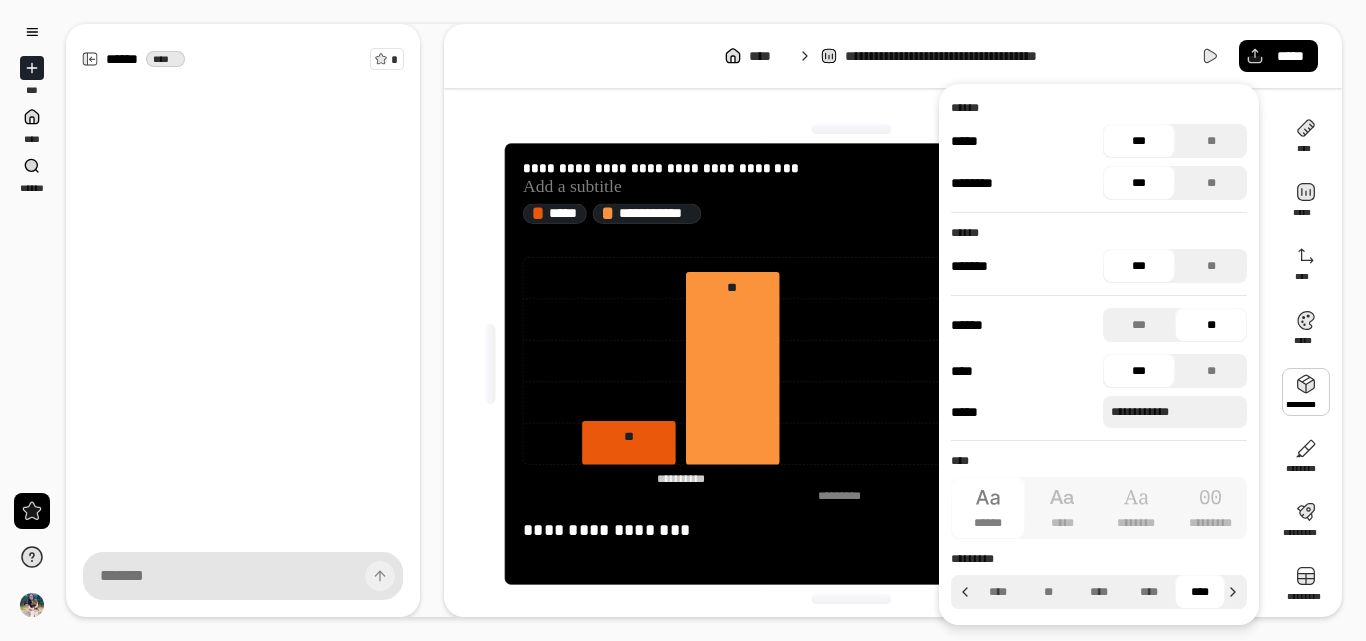 click at bounding box center [1306, 392] 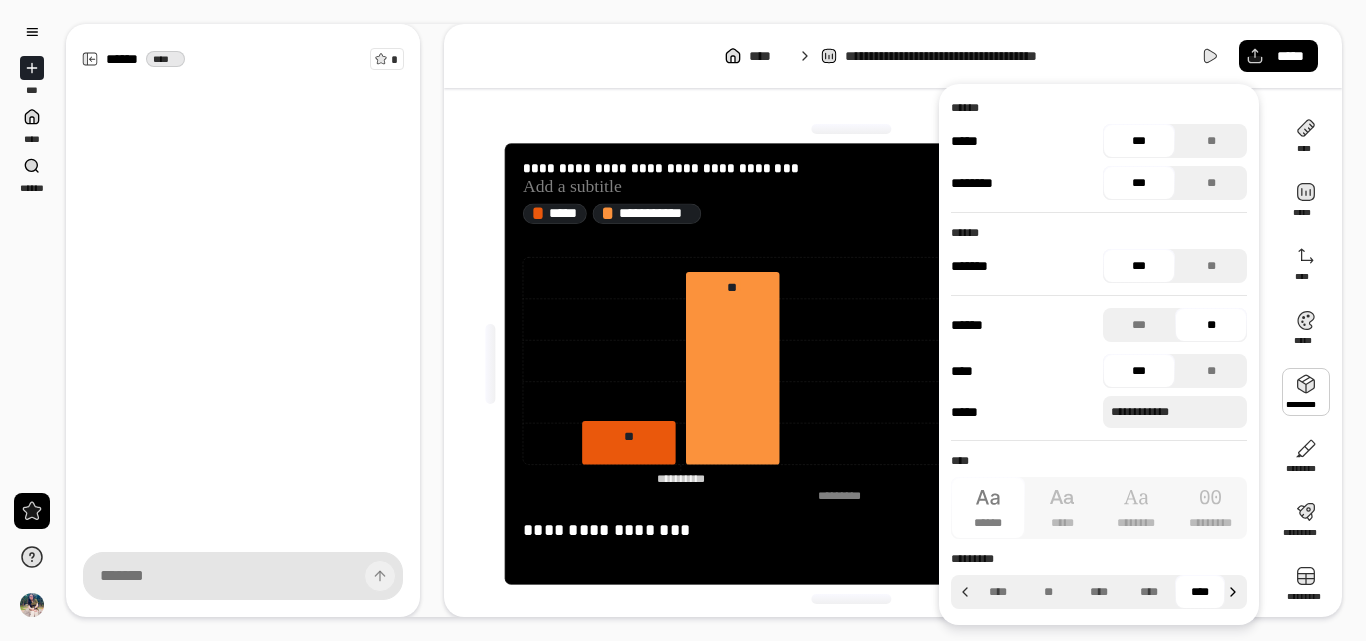click 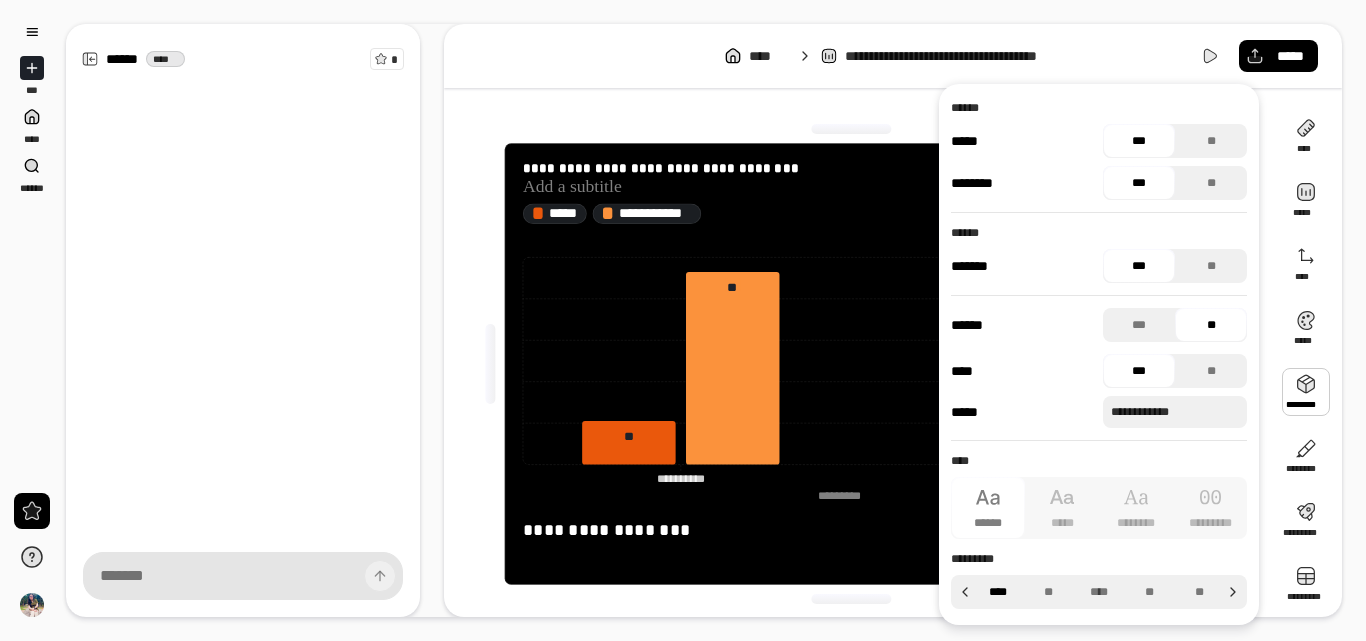 click on "****" at bounding box center [998, 592] 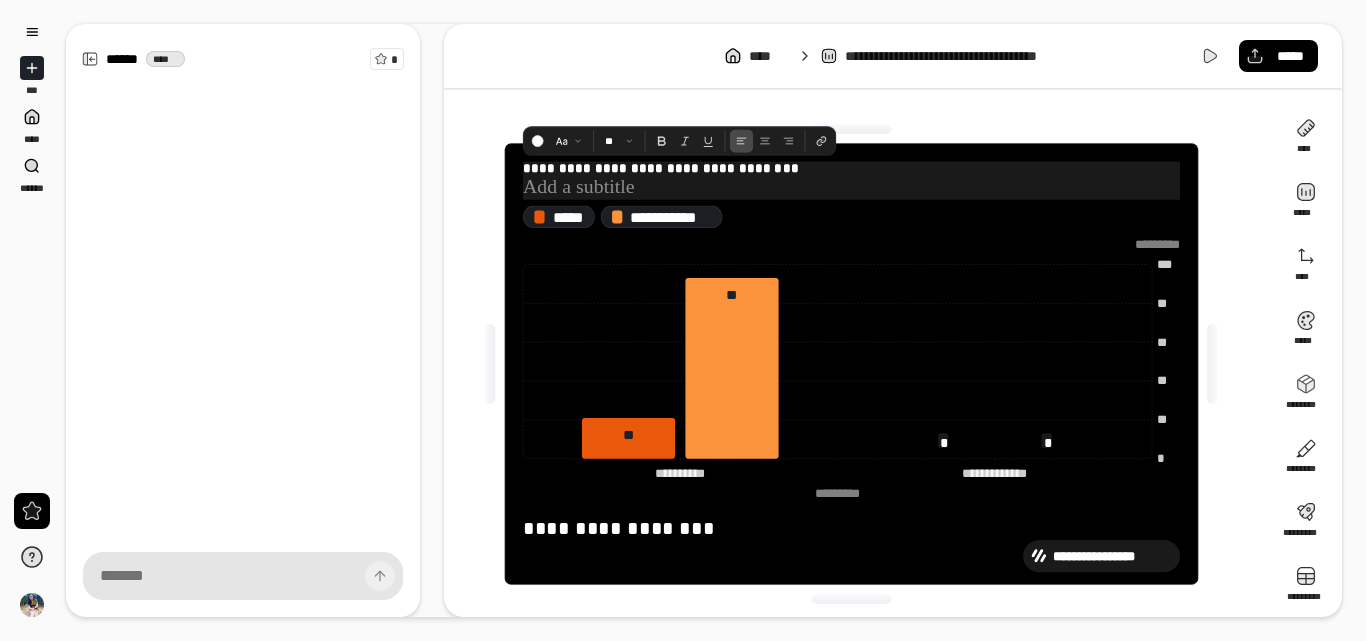 click at bounding box center [851, 188] 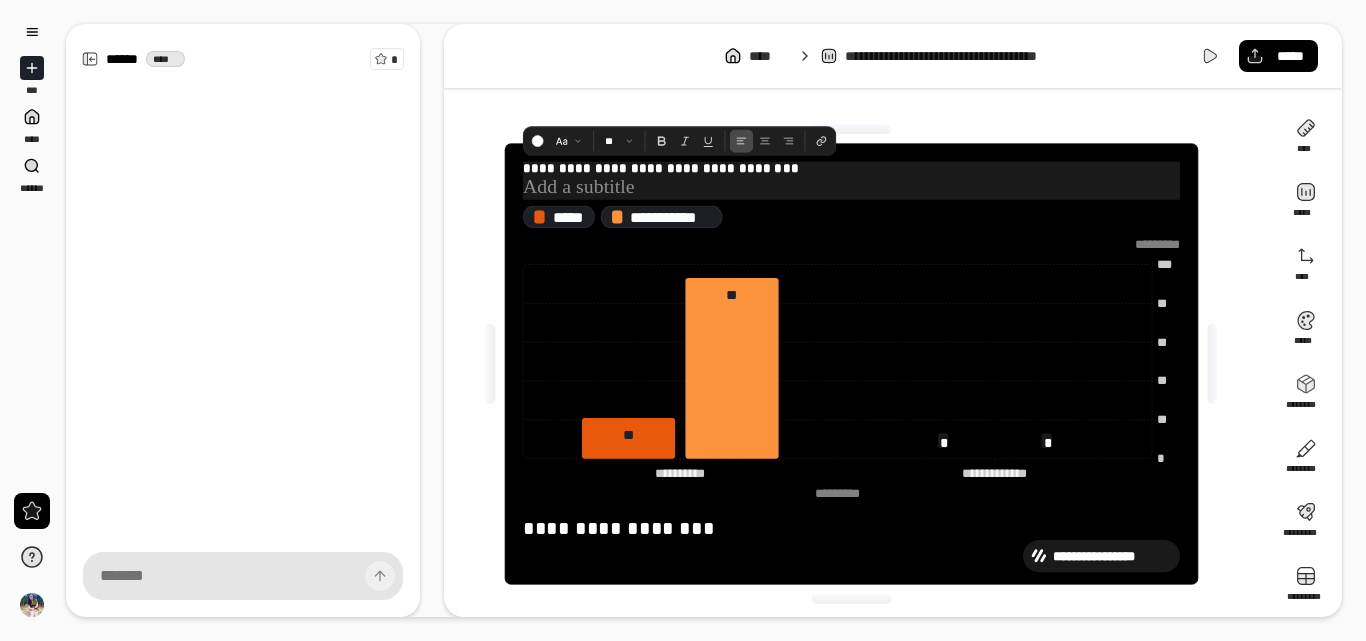 click on "**********" at bounding box center [851, 169] 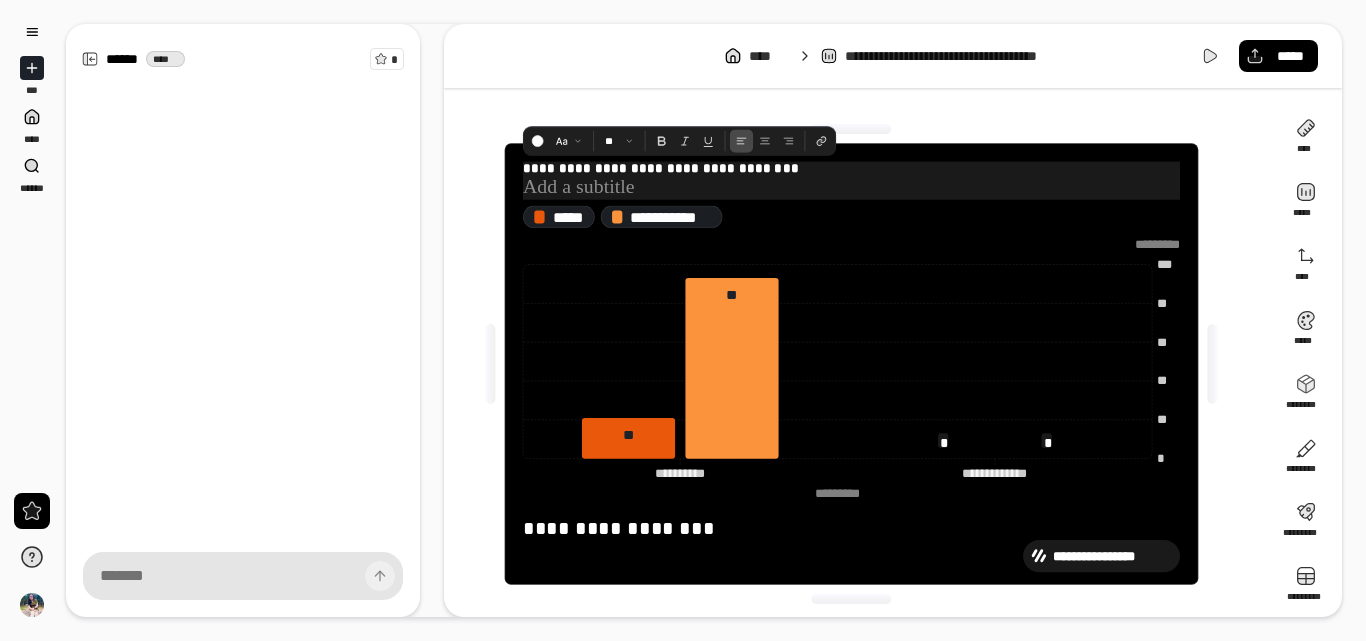 type 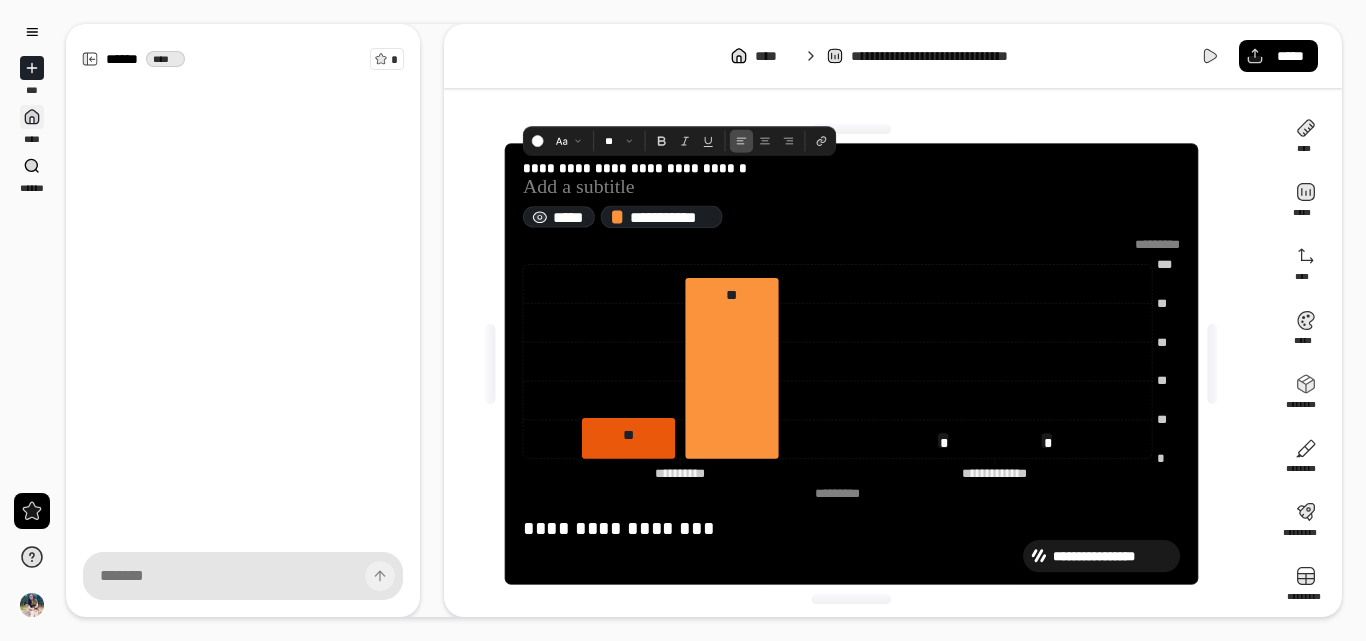 click on "****" at bounding box center (32, 125) 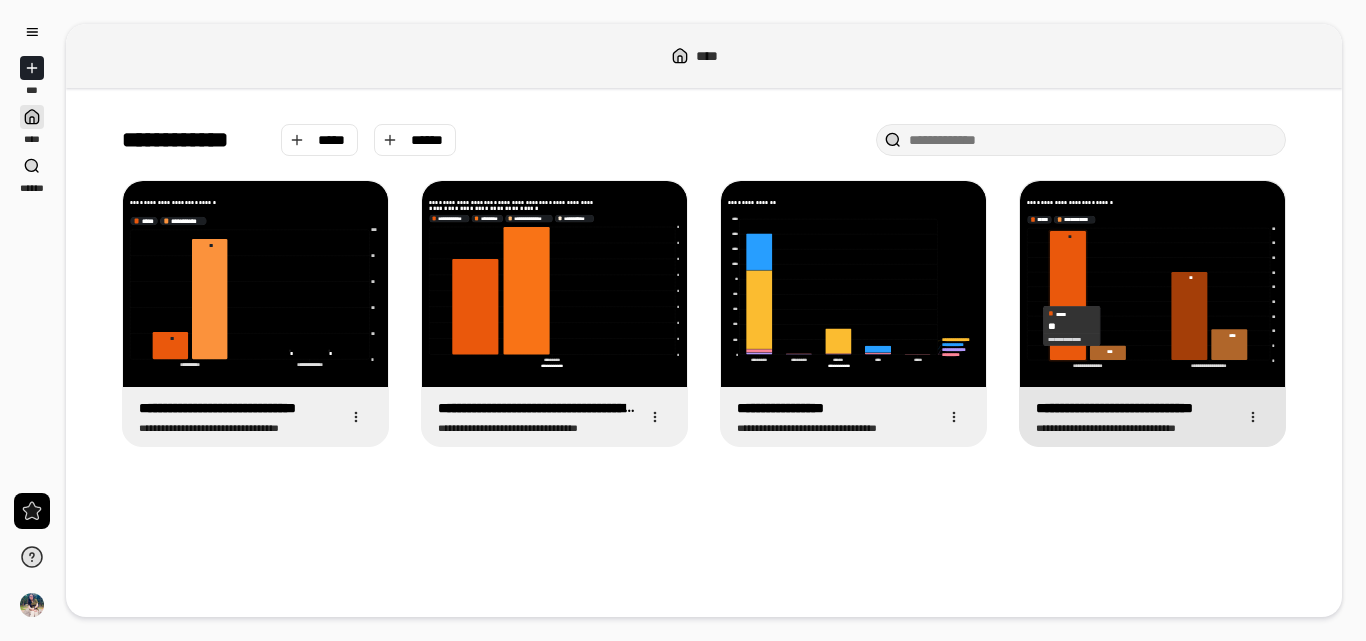 click 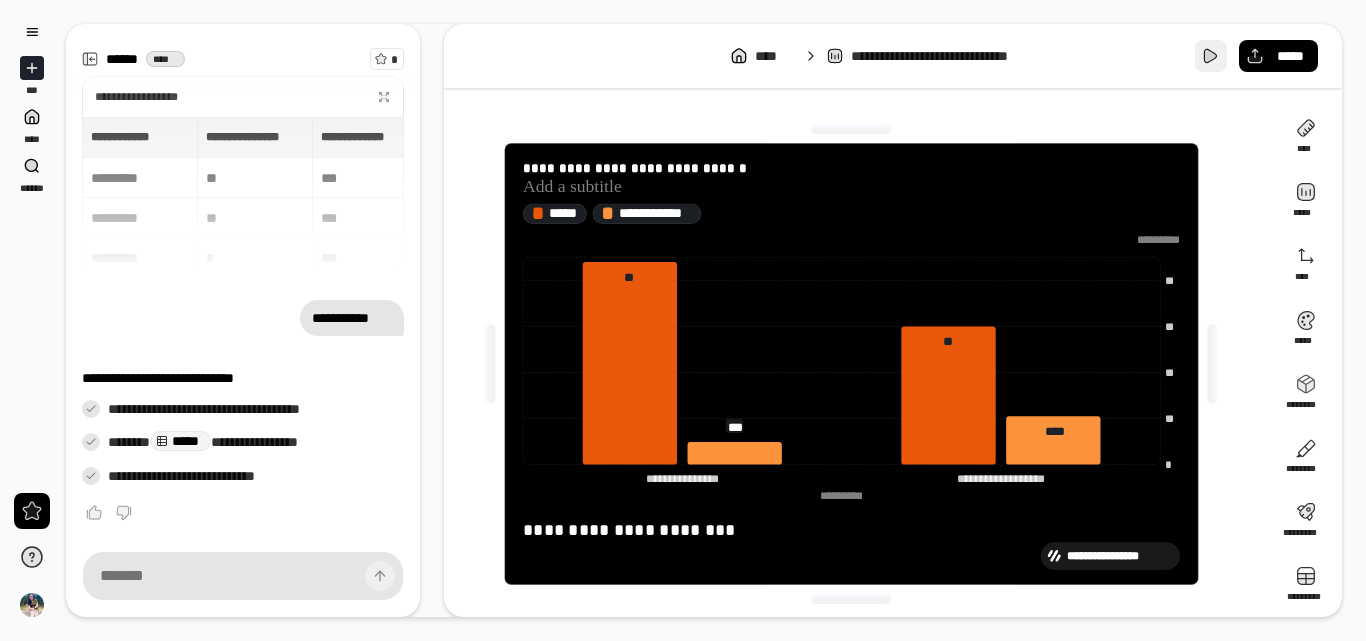 click at bounding box center (1211, 56) 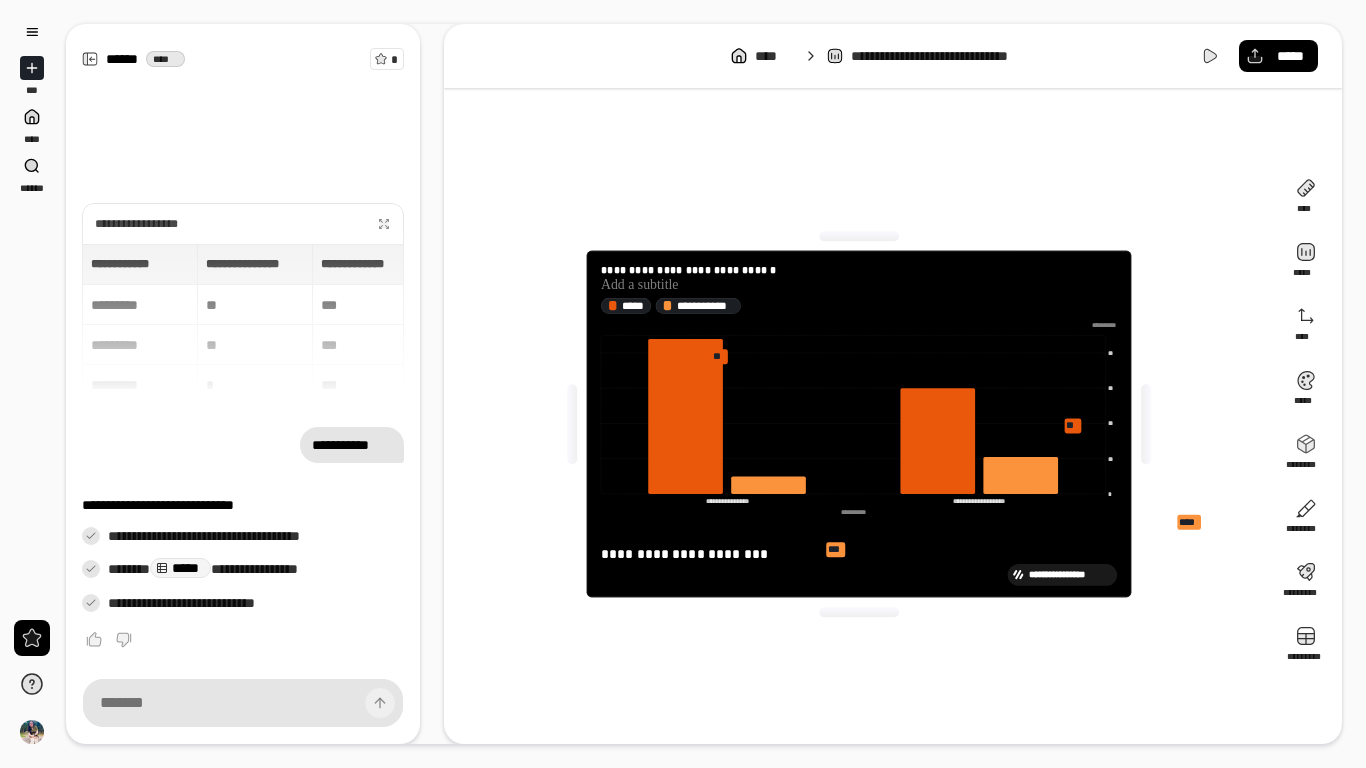 click on "**********" at bounding box center (859, 554) 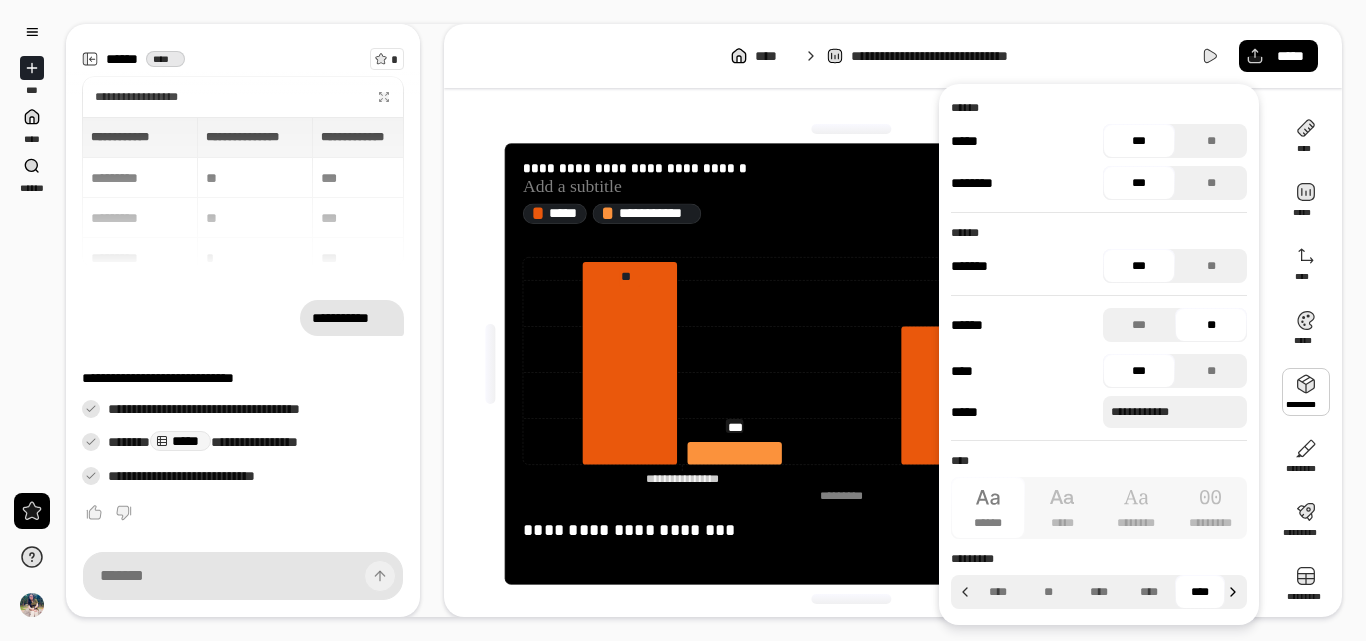 click 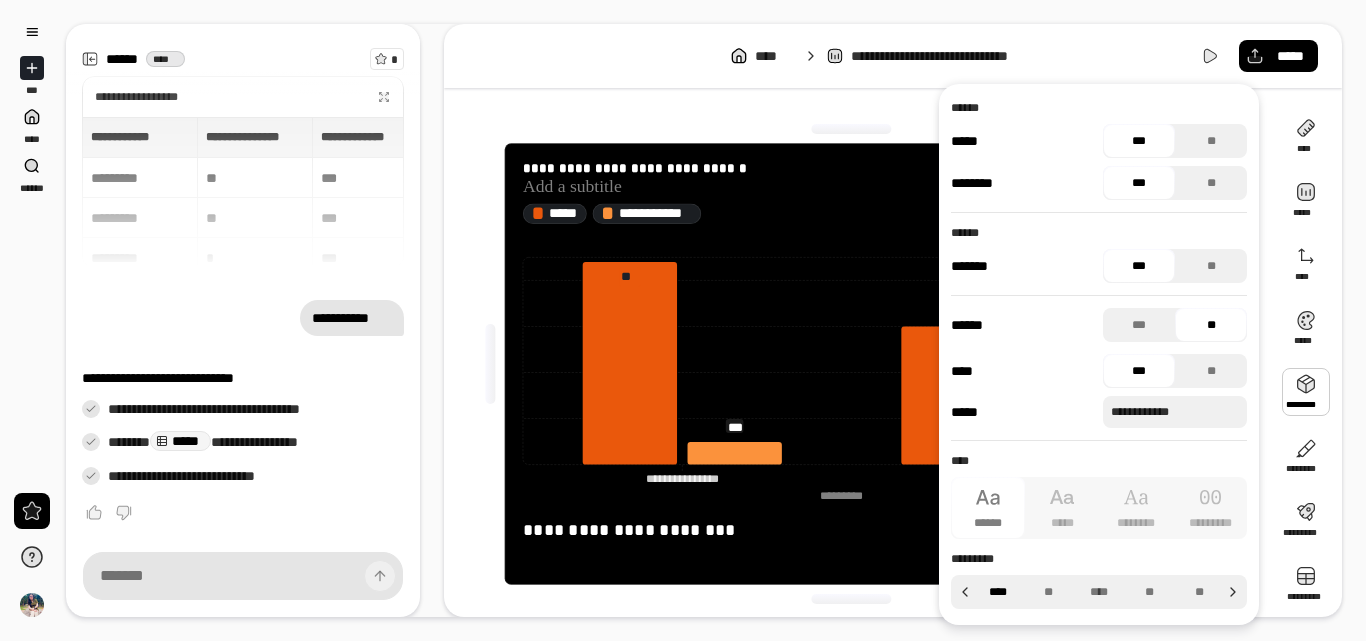 click on "****" at bounding box center (998, 592) 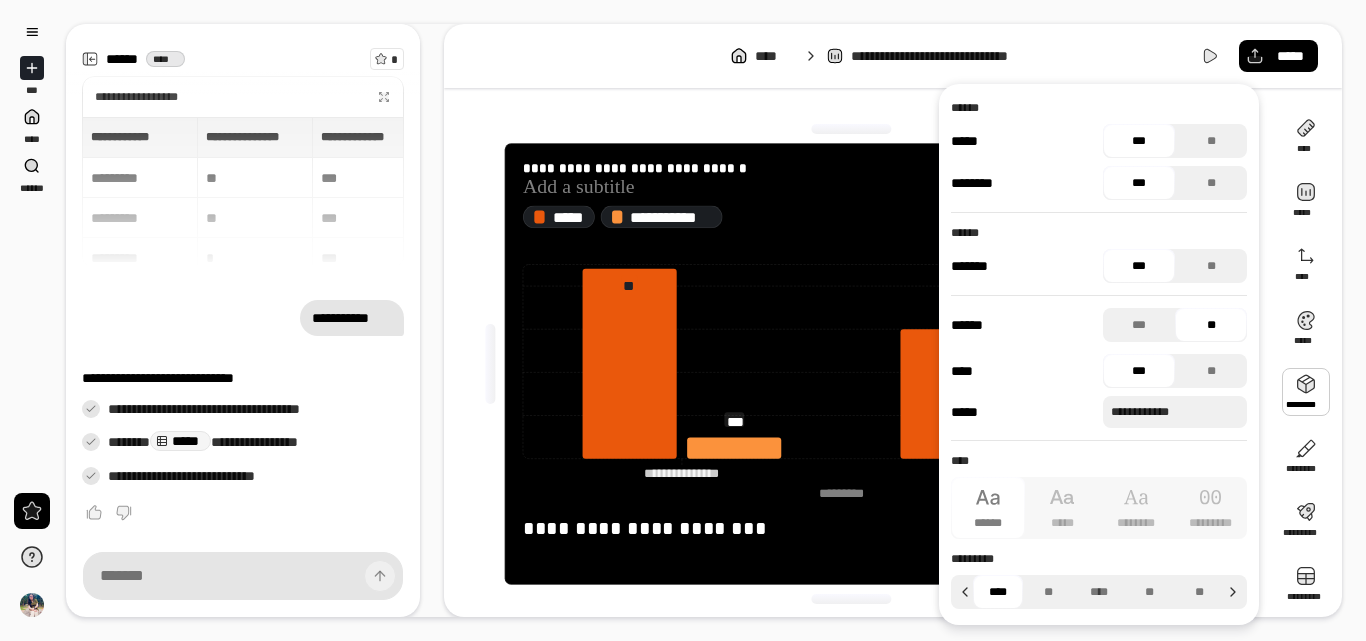 click at bounding box center (851, 129) 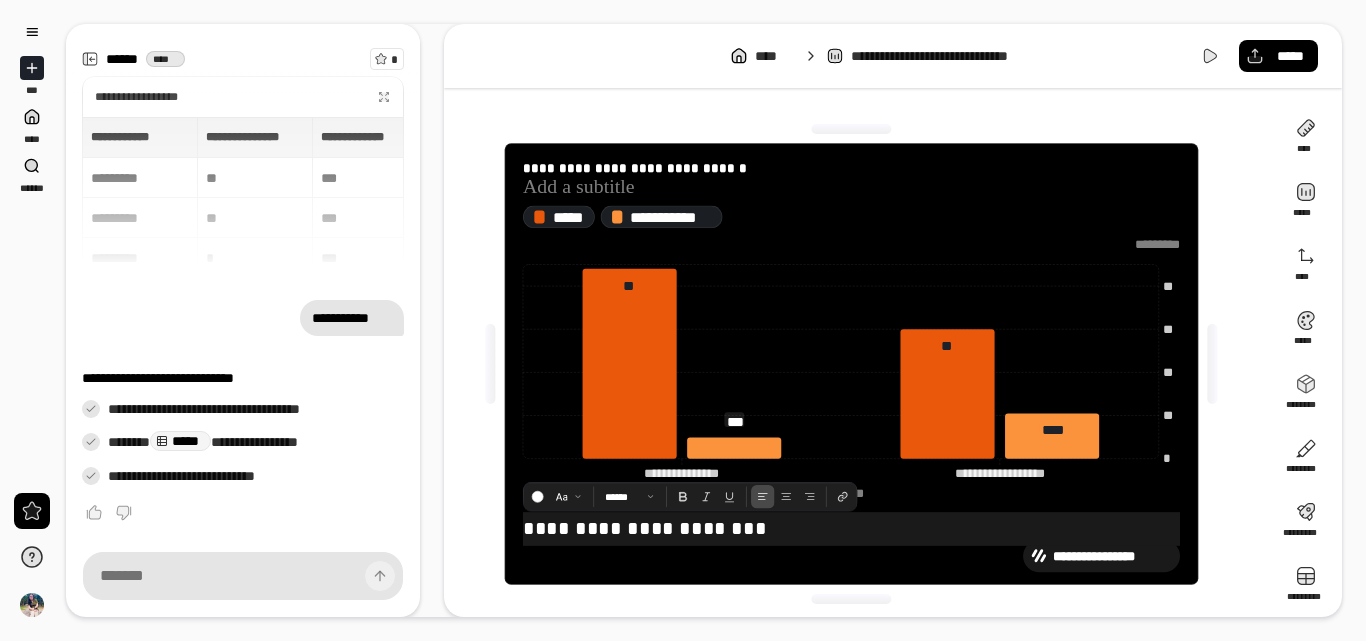 click on "**********" at bounding box center [851, 529] 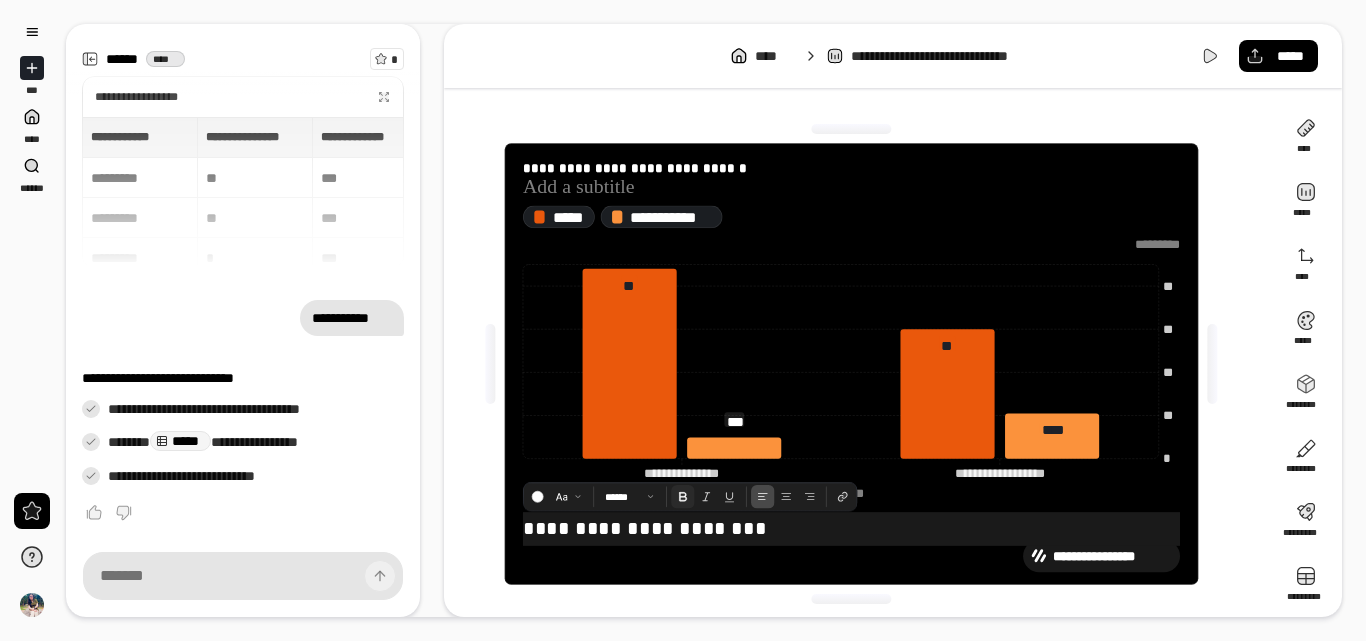 click at bounding box center (682, 496) 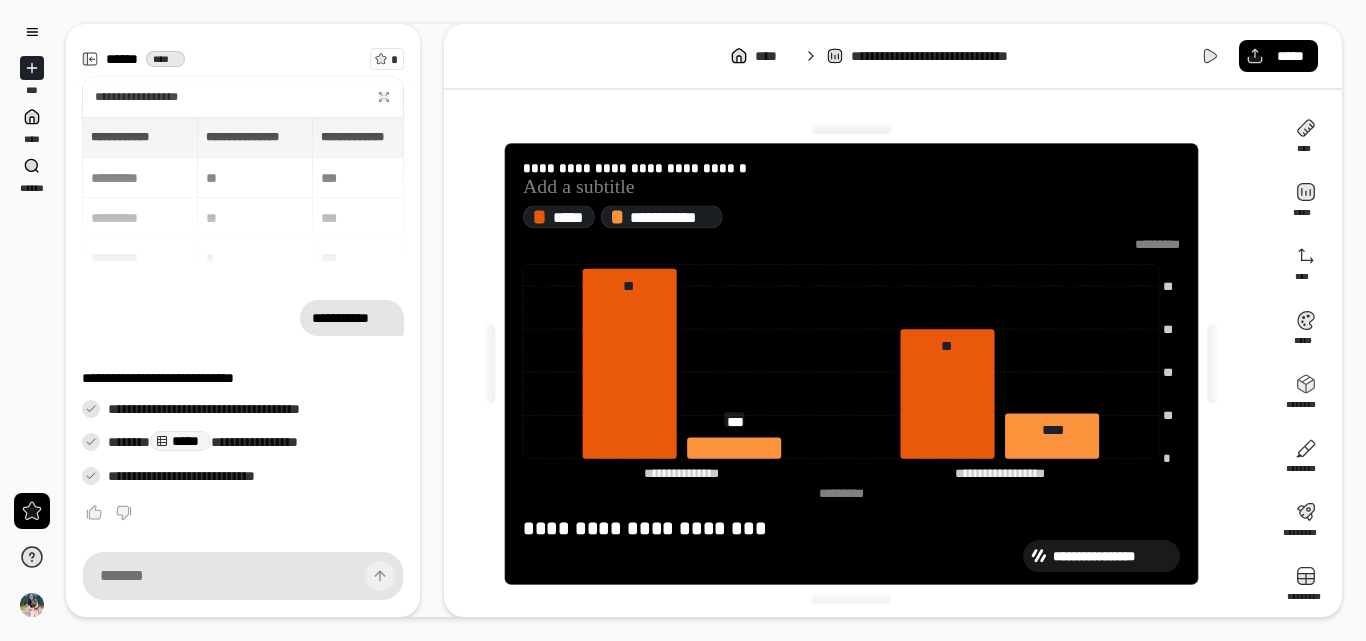 click on "**********" at bounding box center [683, 320] 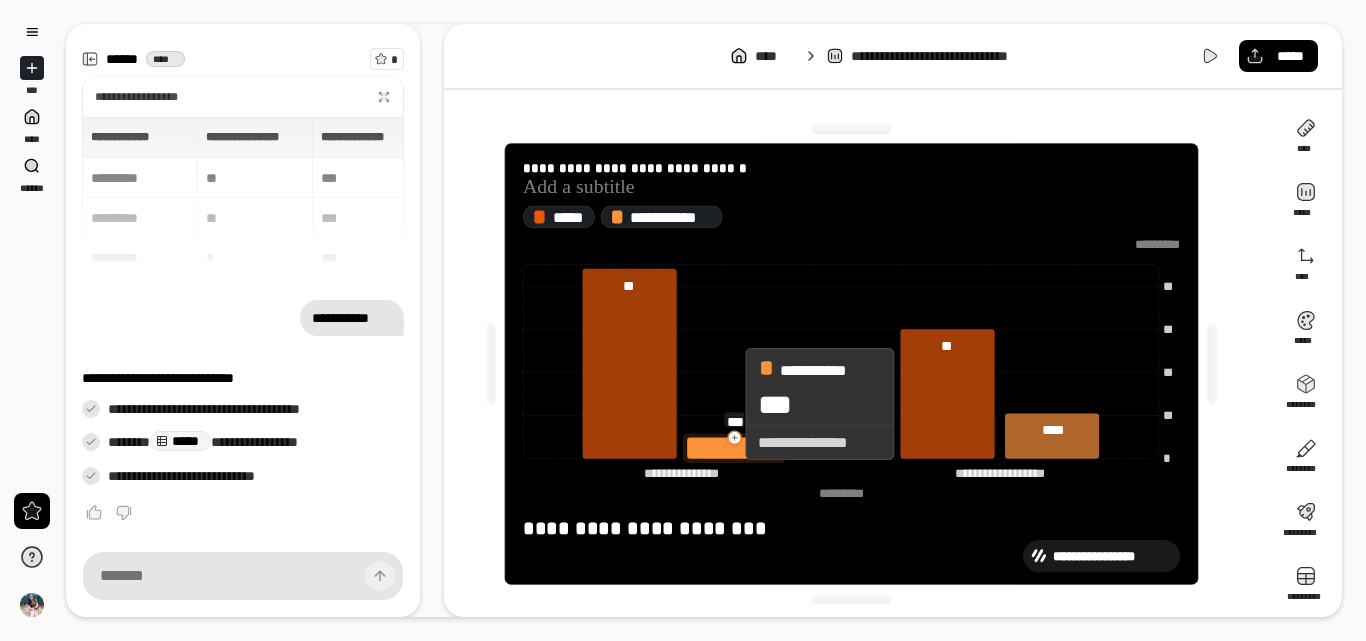 drag, startPoint x: 734, startPoint y: 433, endPoint x: 728, endPoint y: 396, distance: 37.48333 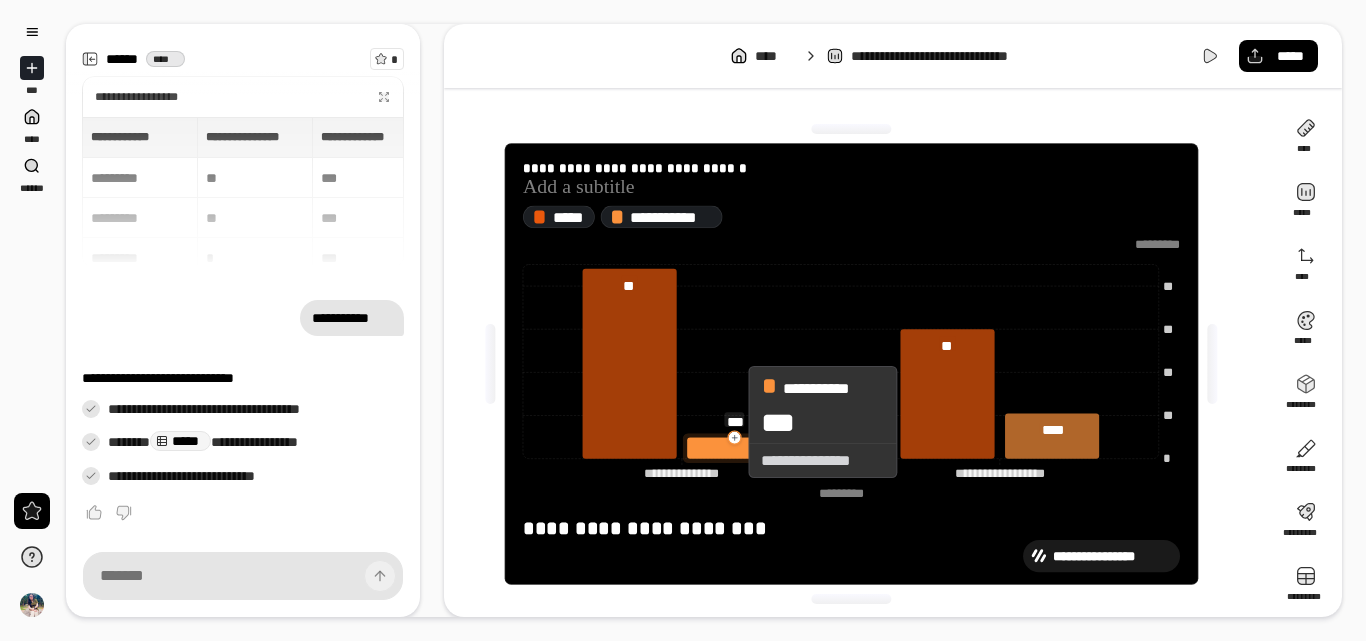 click 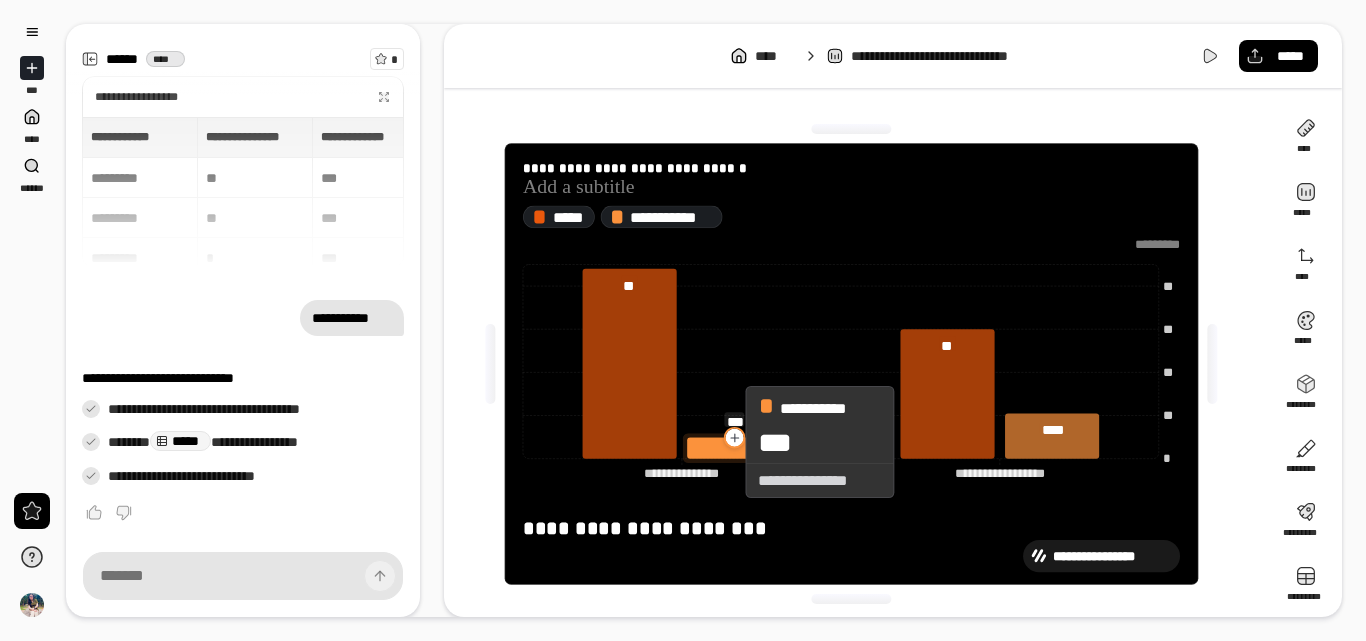 drag, startPoint x: 732, startPoint y: 422, endPoint x: 729, endPoint y: 445, distance: 23.194826 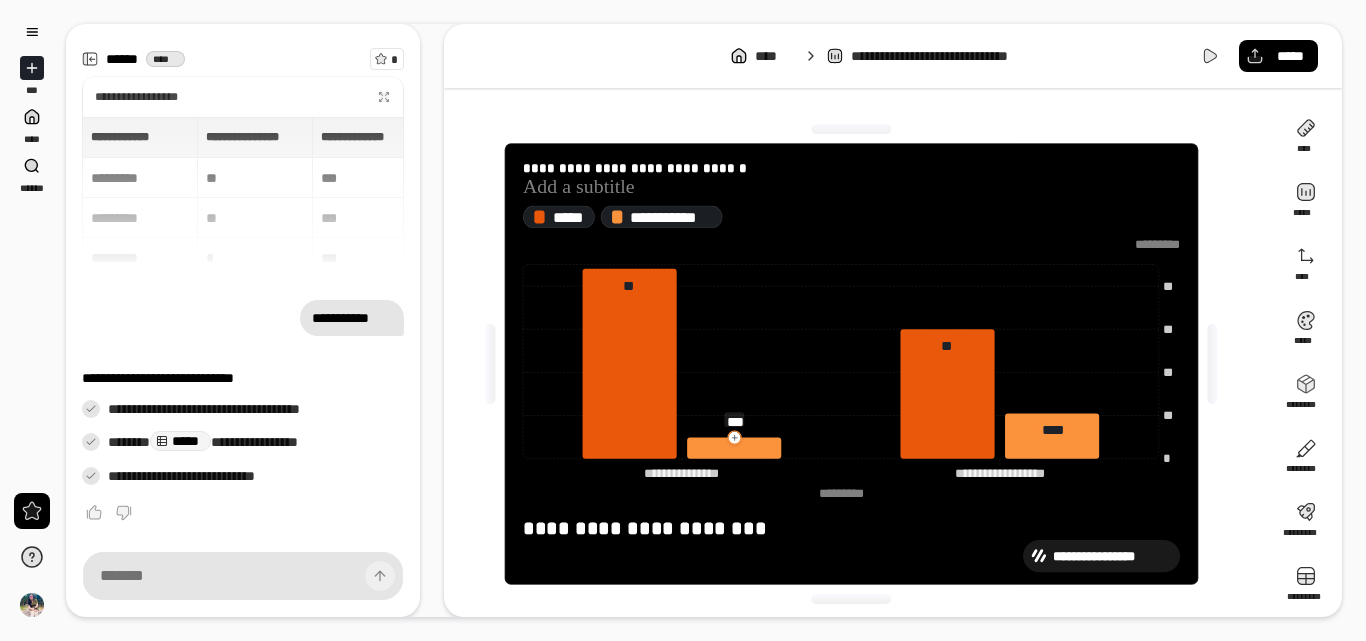 click on "**********" at bounding box center [683, 320] 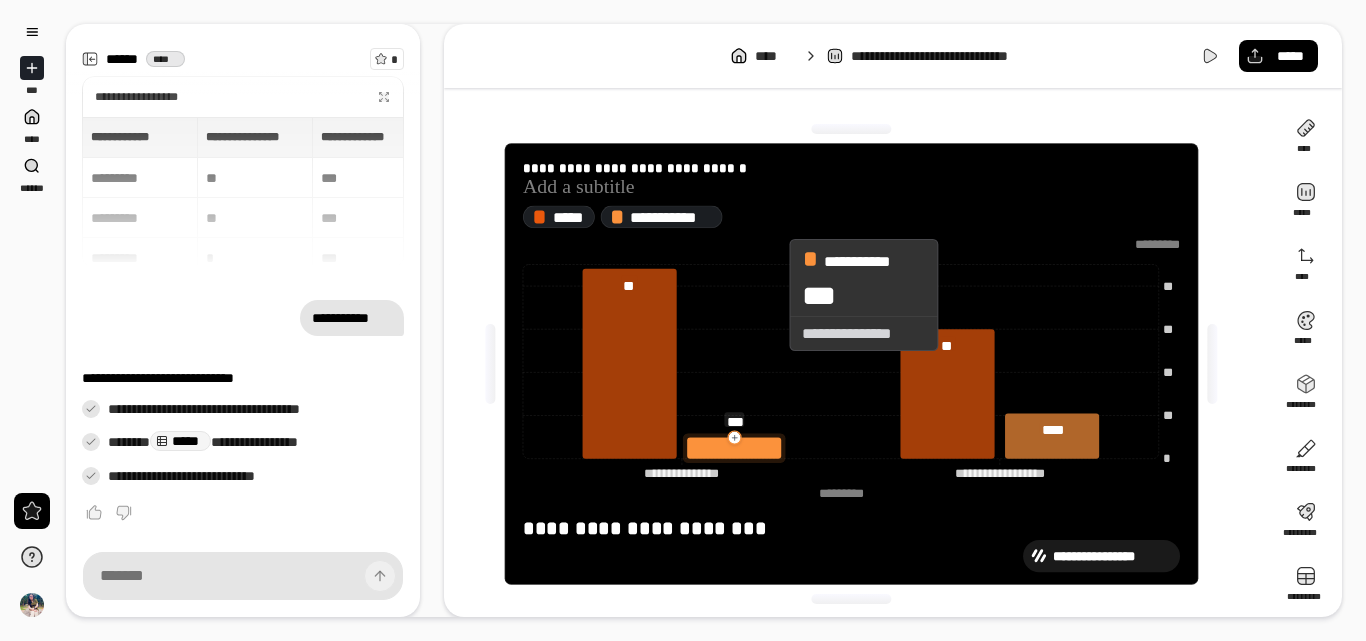 click 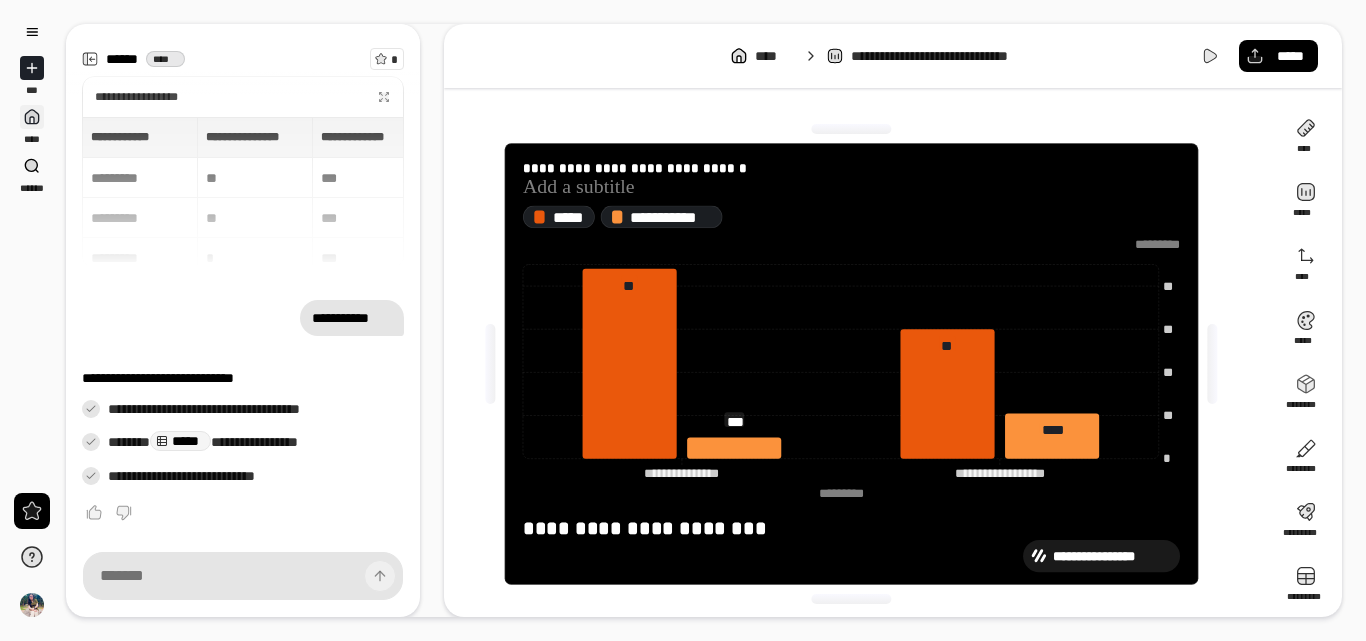 click 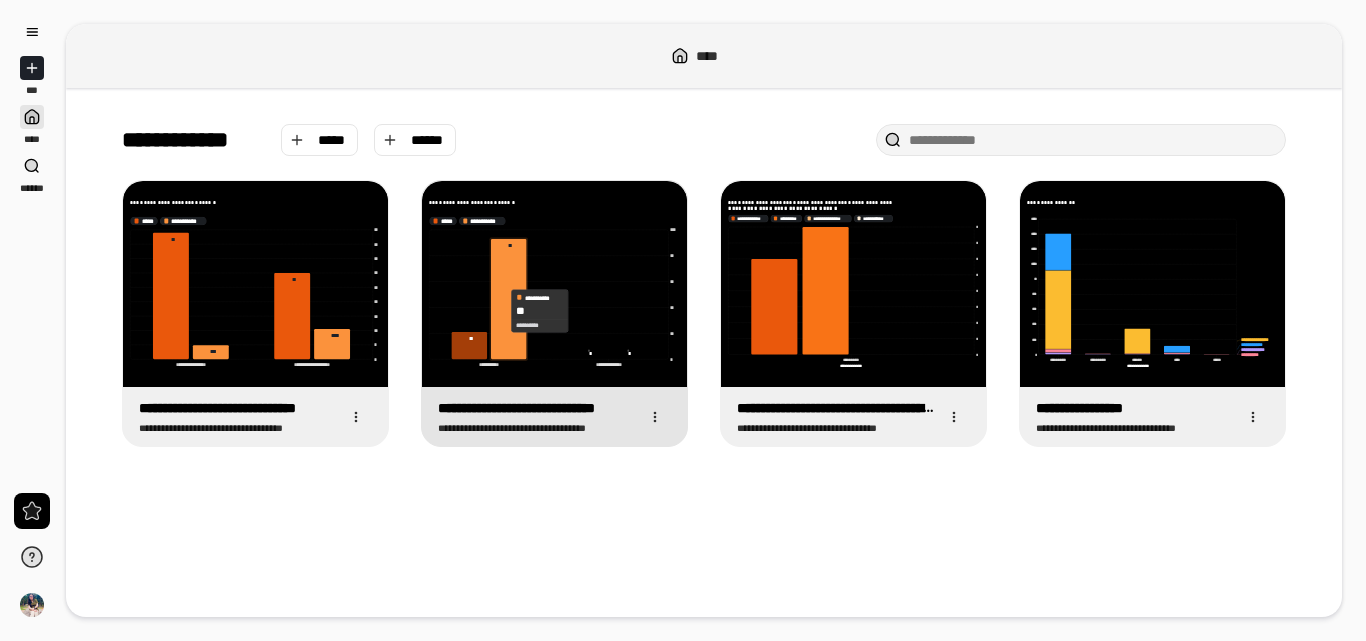 click 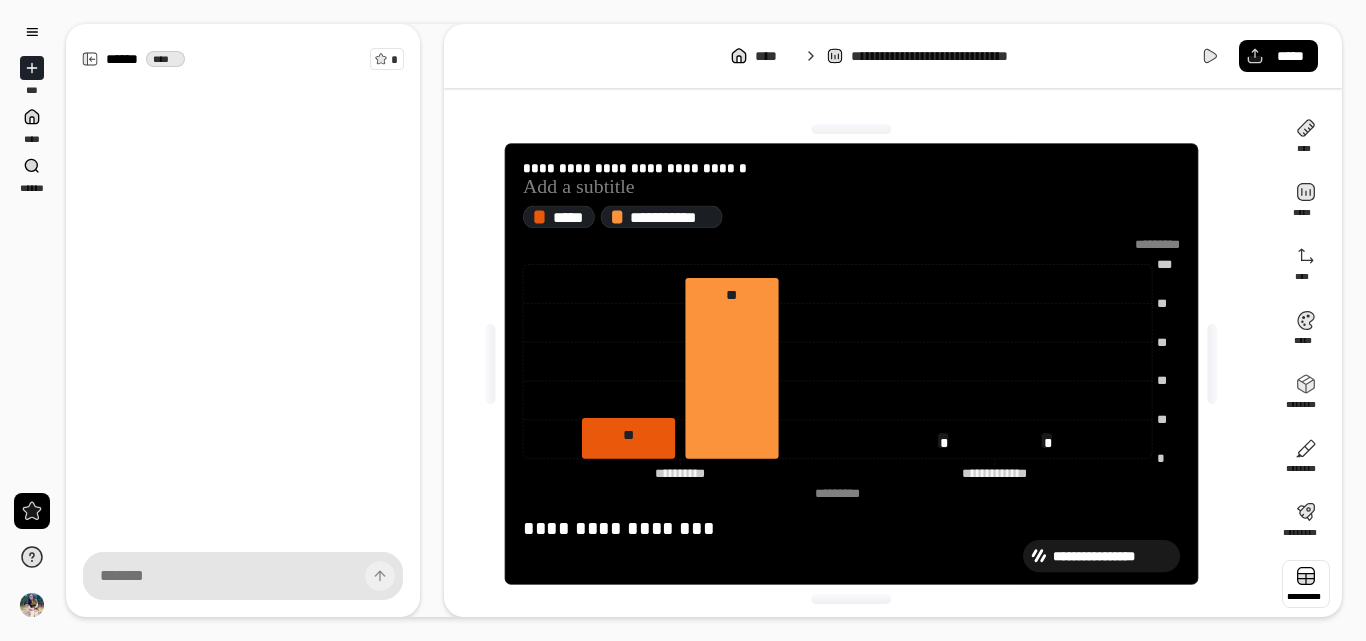 click at bounding box center [1306, 584] 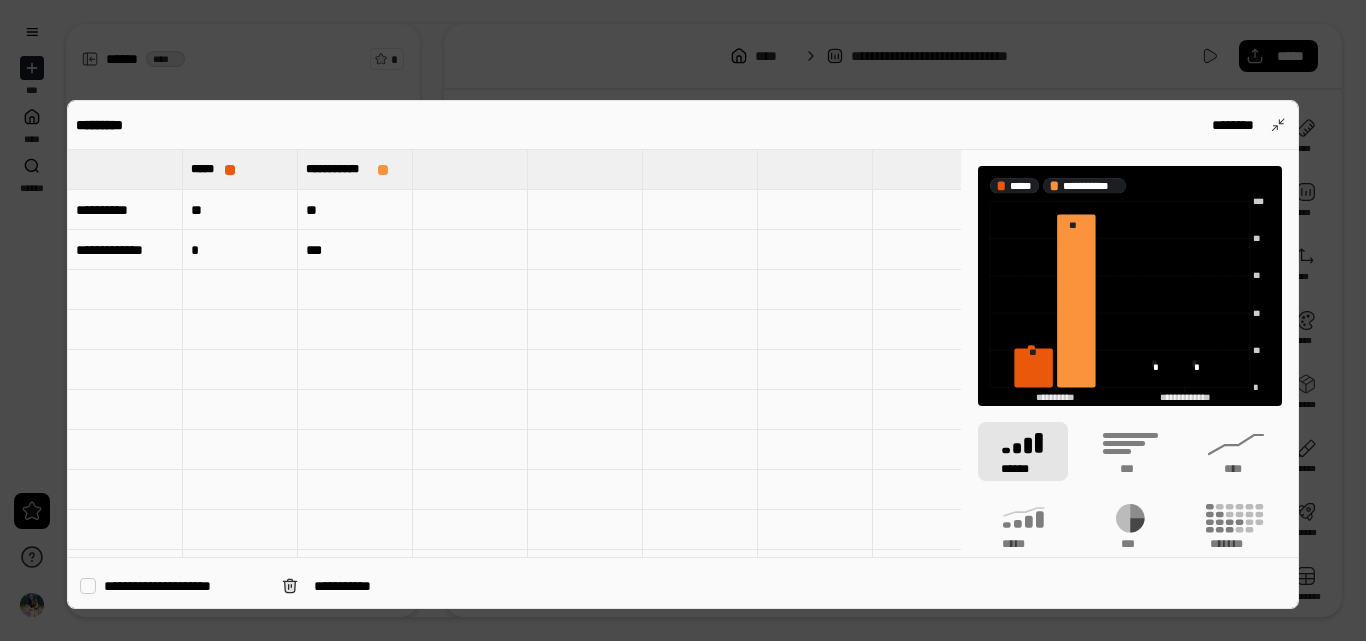 click on "**" at bounding box center (355, 210) 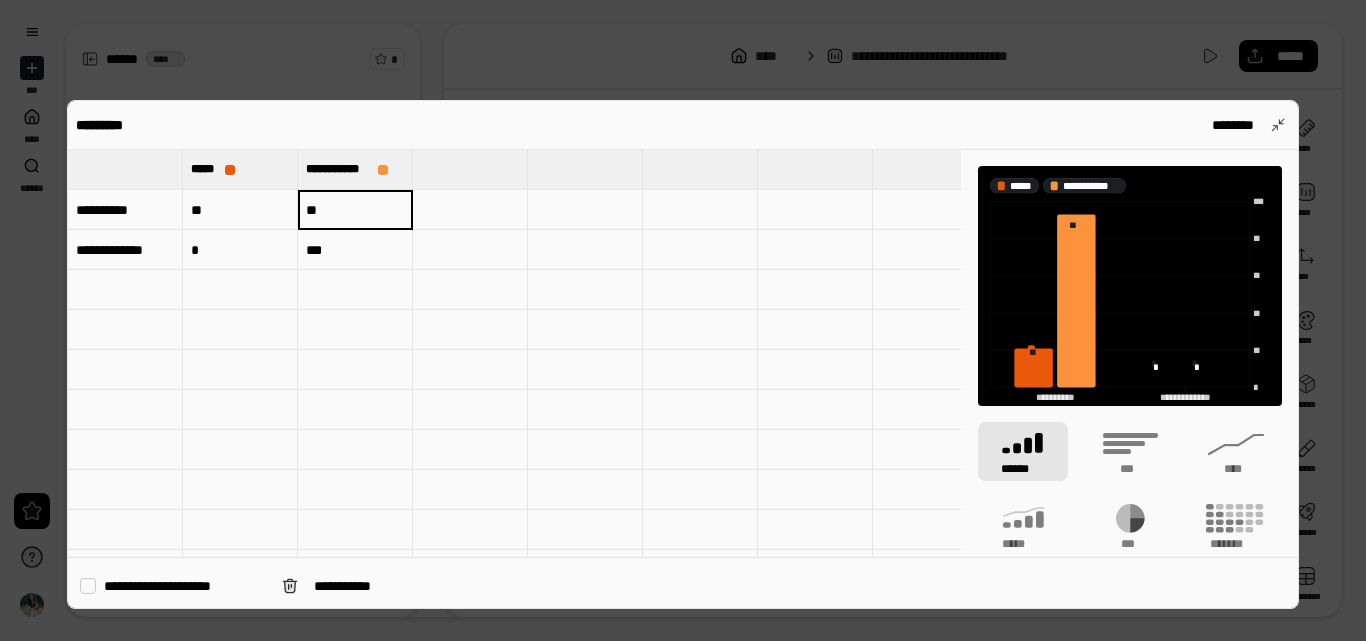 click on "**" at bounding box center (355, 210) 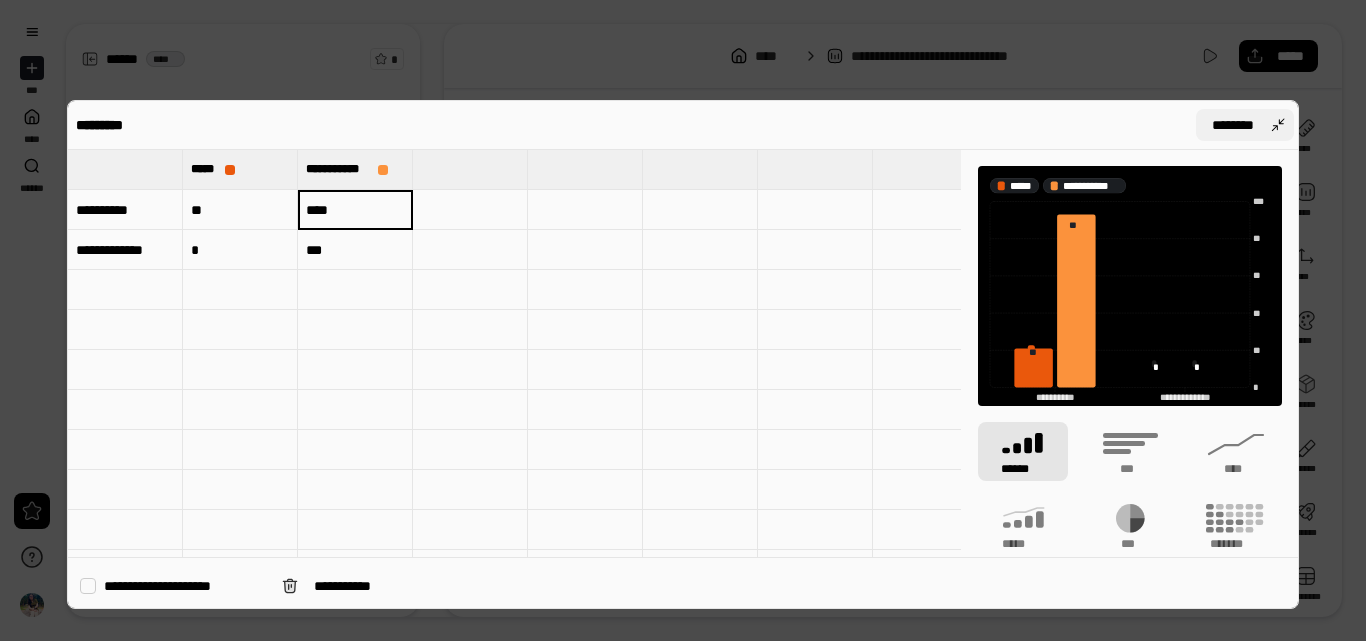 type on "****" 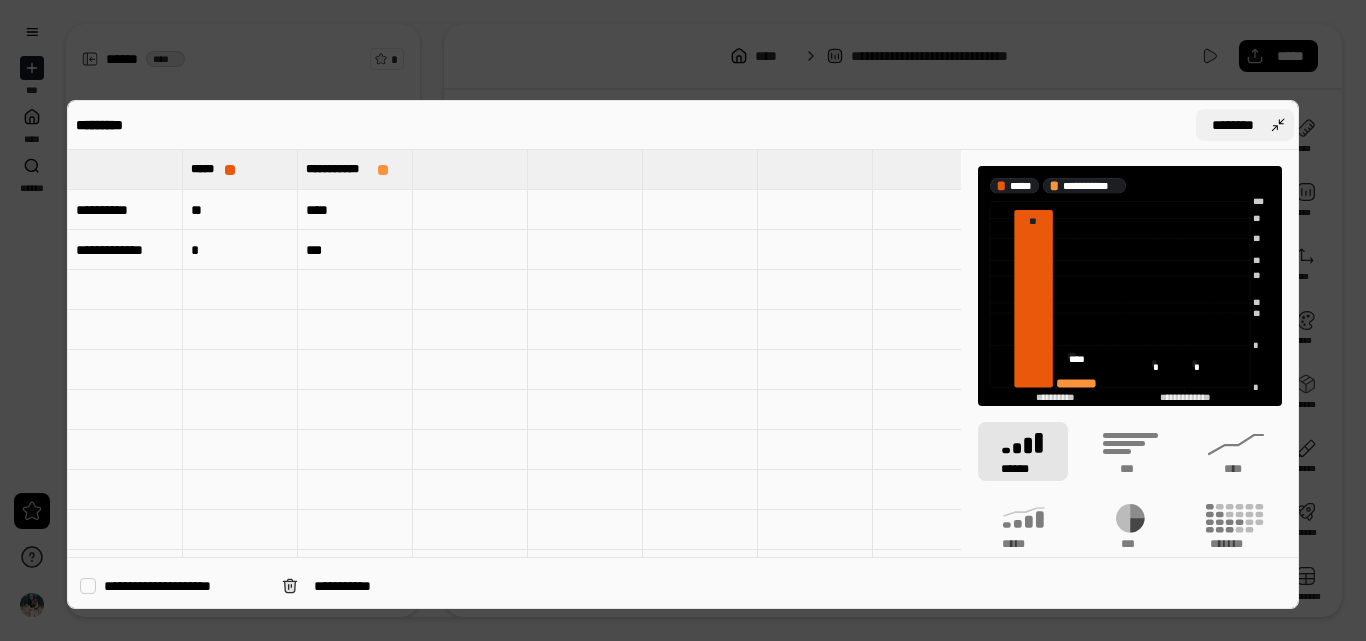 click on "********" at bounding box center (1245, 125) 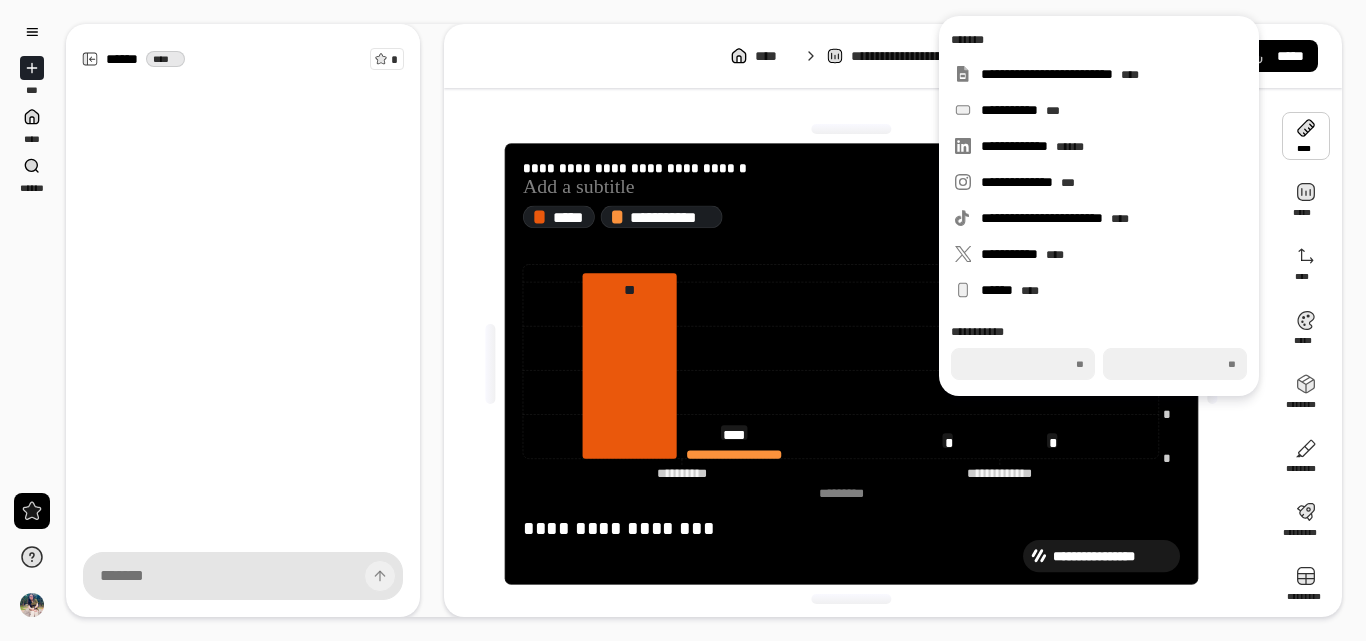 click on "**********" at bounding box center [859, 364] 